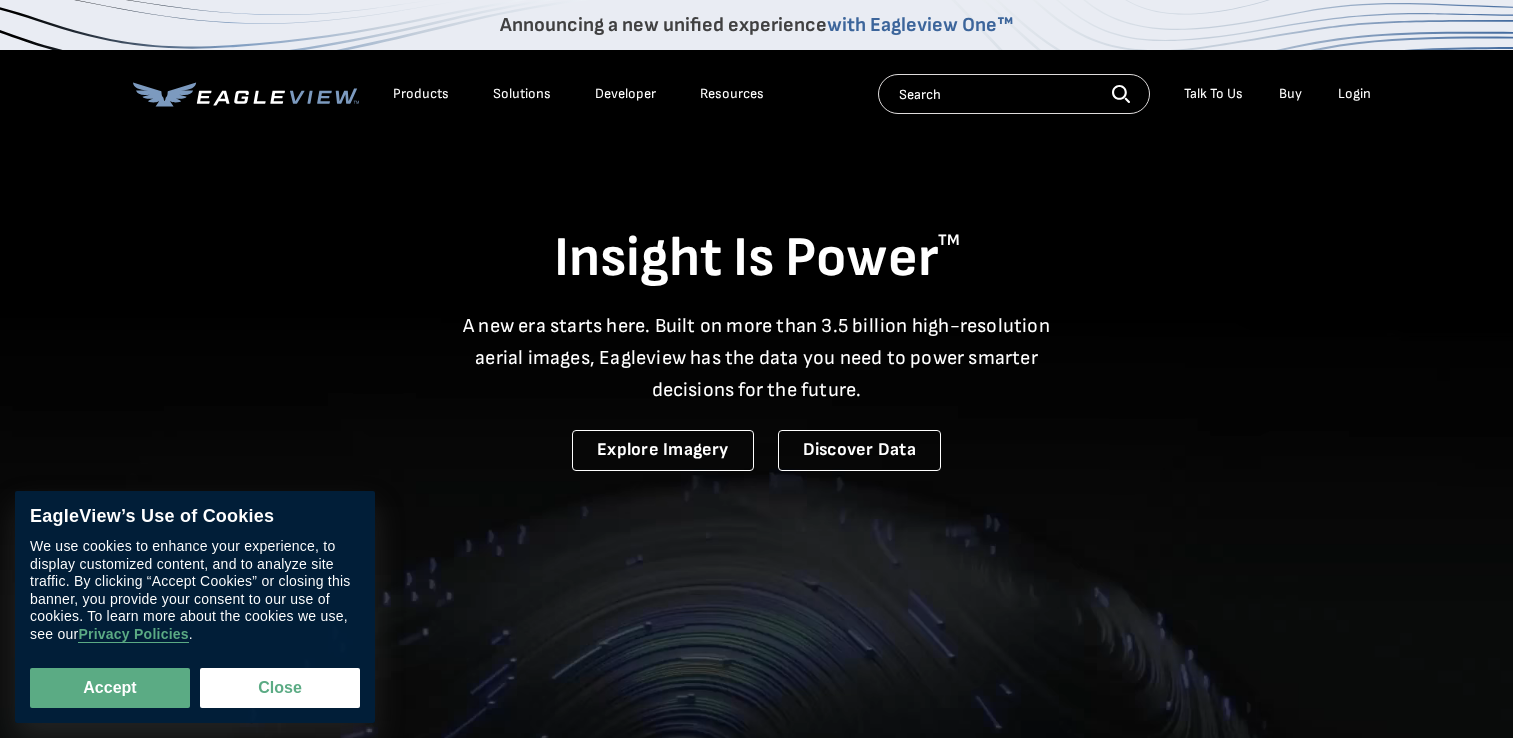 scroll, scrollTop: 0, scrollLeft: 0, axis: both 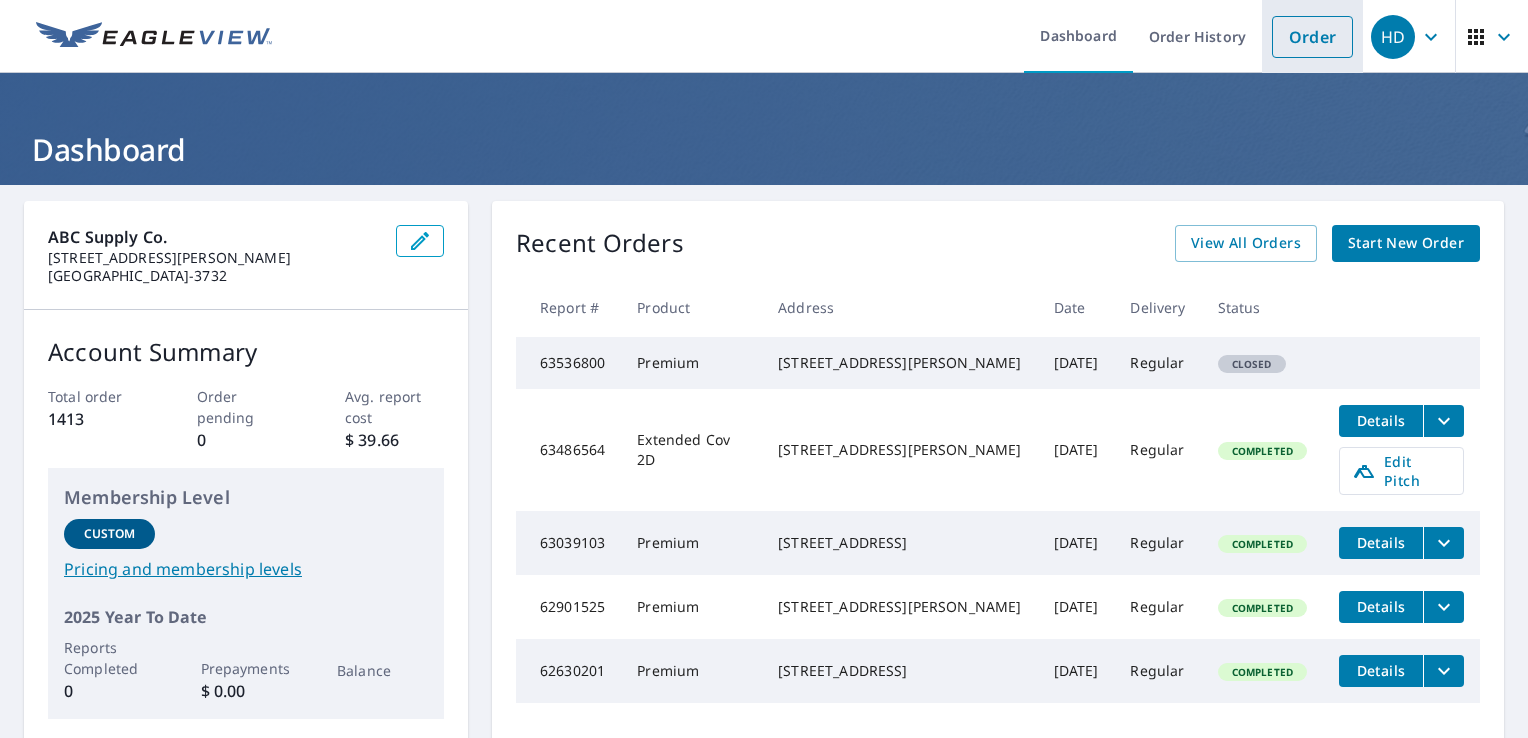 click on "Order" at bounding box center (1312, 37) 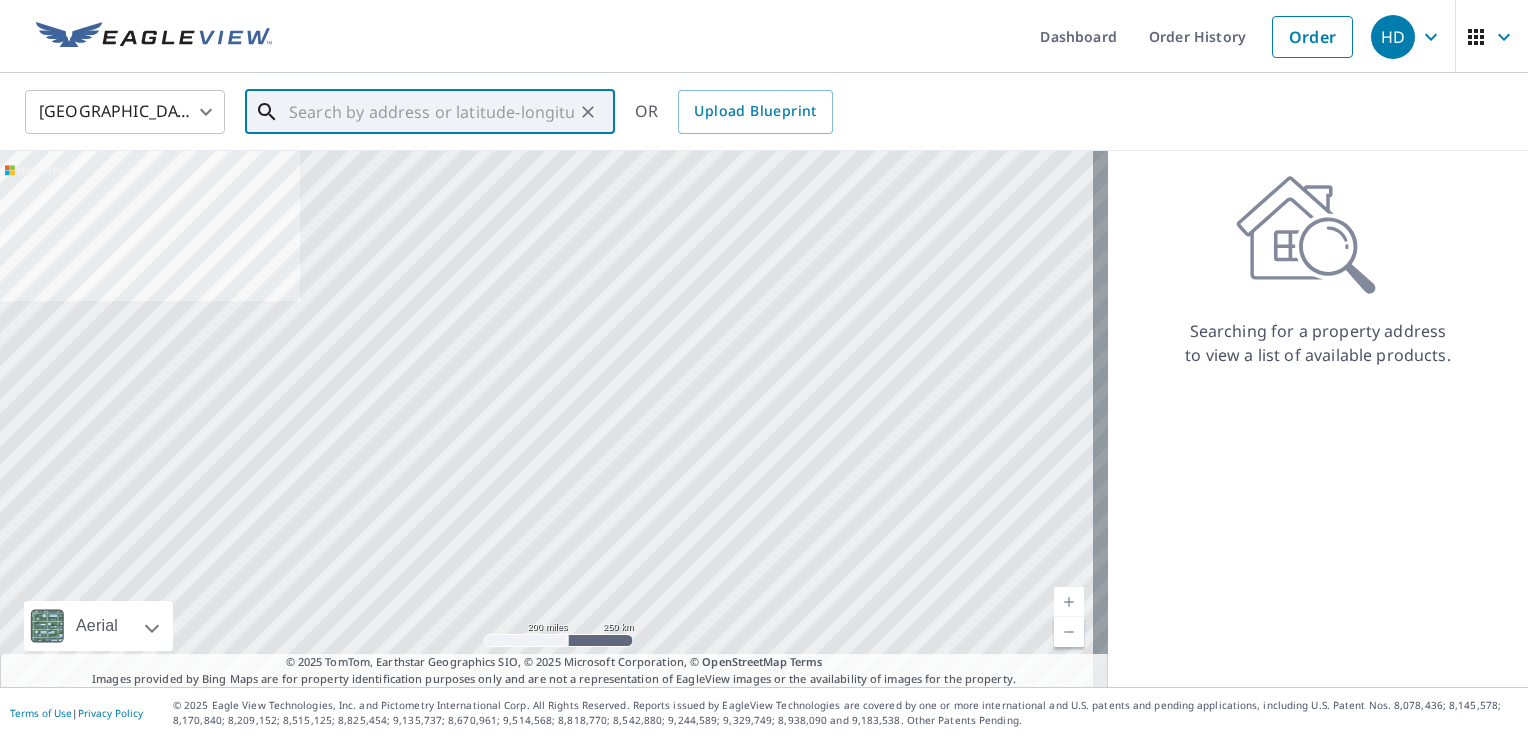 click at bounding box center (431, 112) 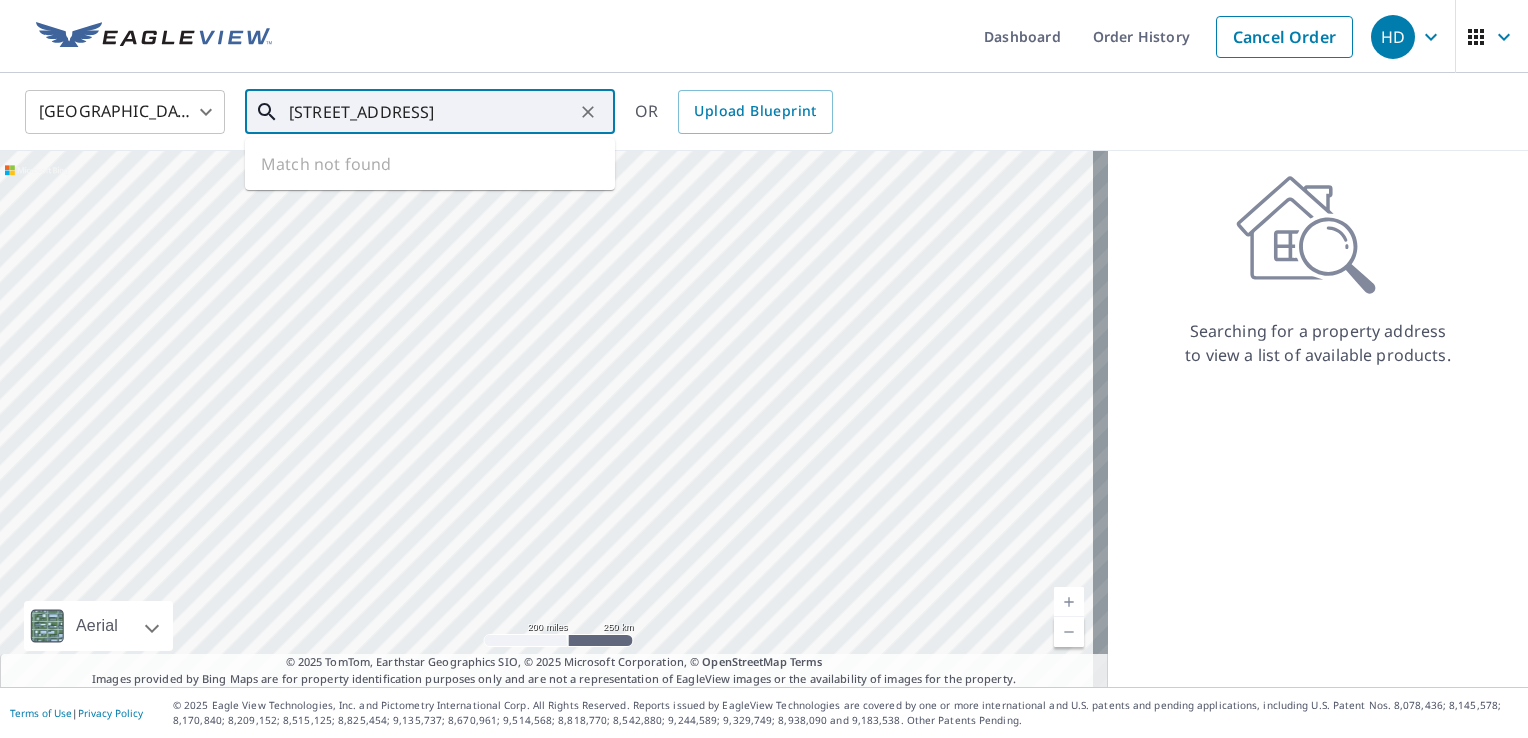 click on "Match not found" at bounding box center [430, 164] 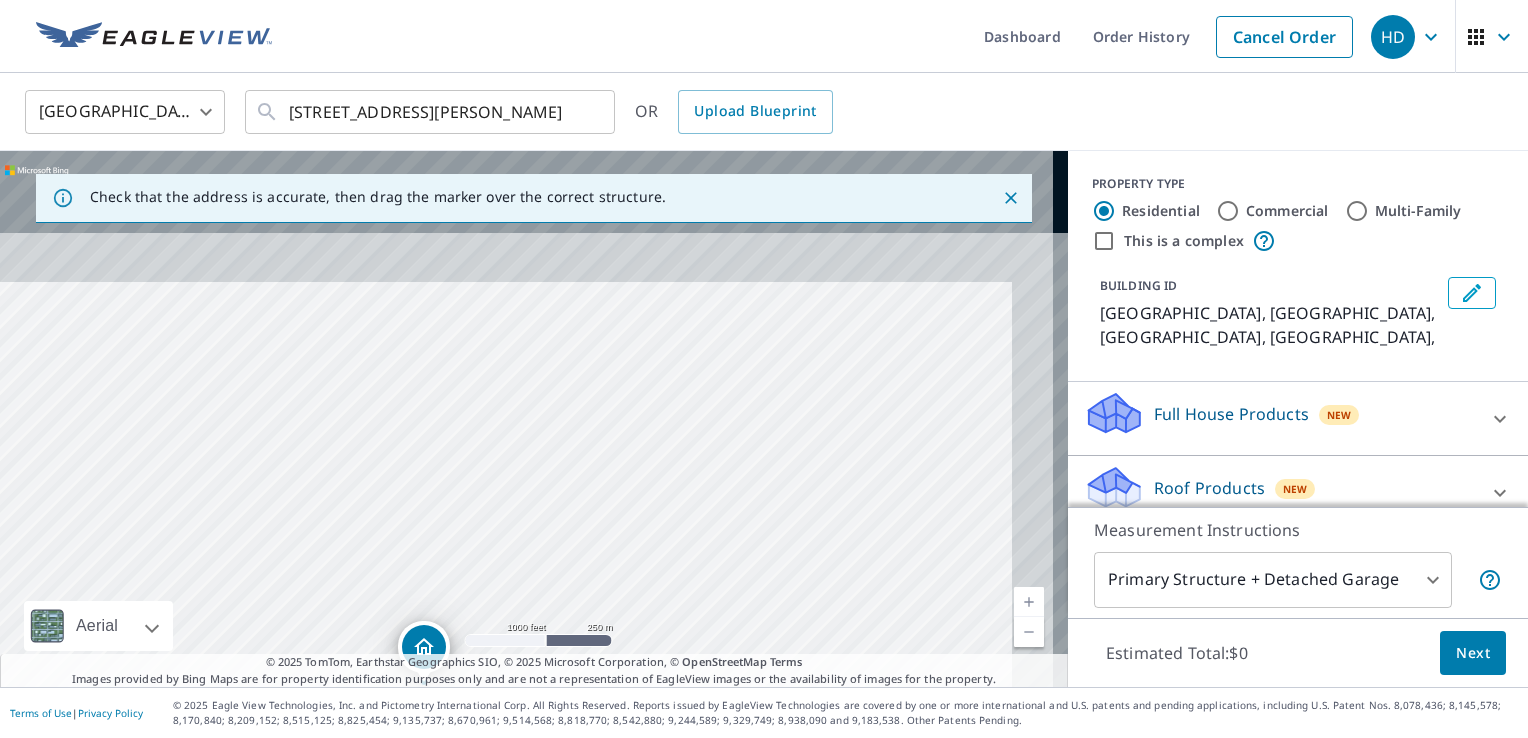 drag, startPoint x: 953, startPoint y: 312, endPoint x: 773, endPoint y: 636, distance: 370.6427 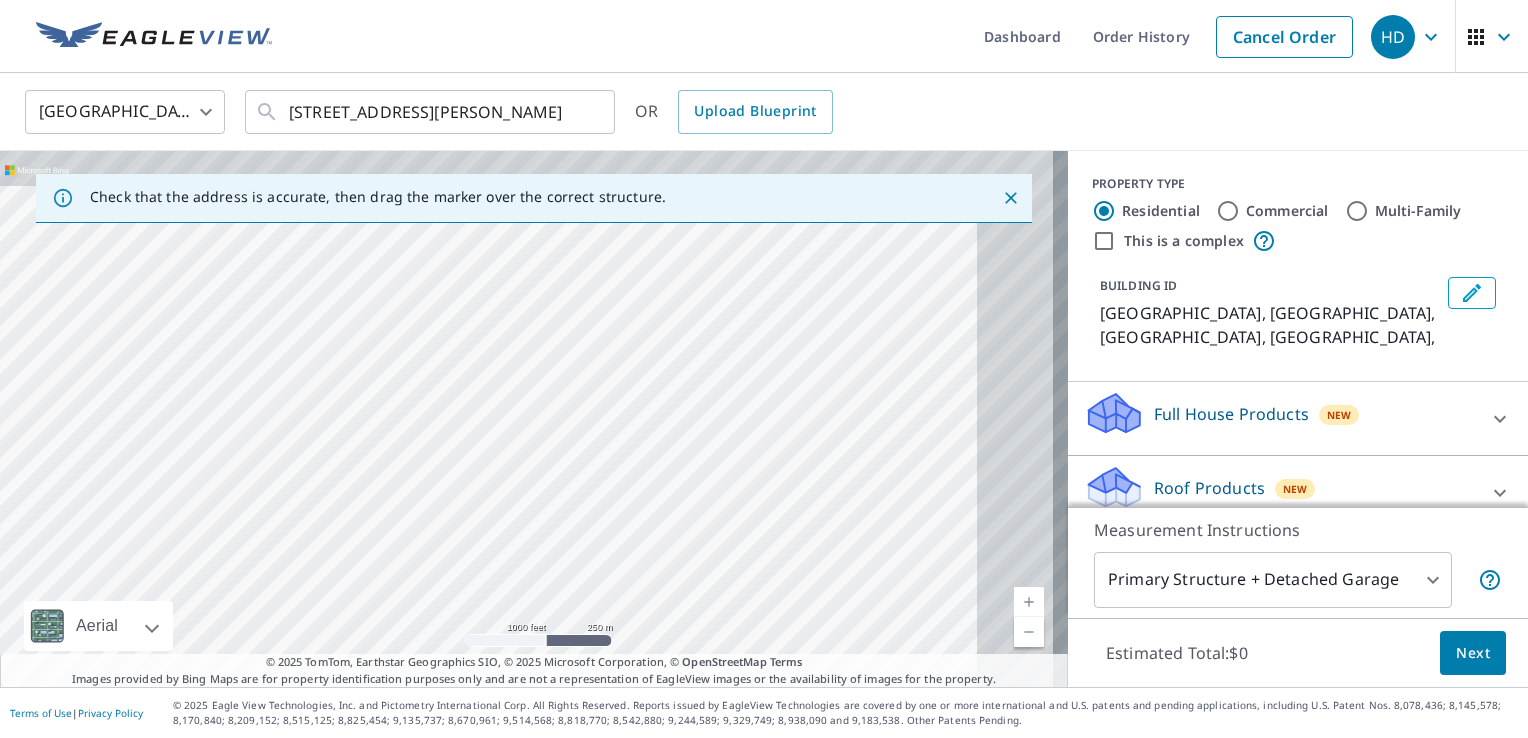drag, startPoint x: 925, startPoint y: 381, endPoint x: 580, endPoint y: 542, distance: 380.71774 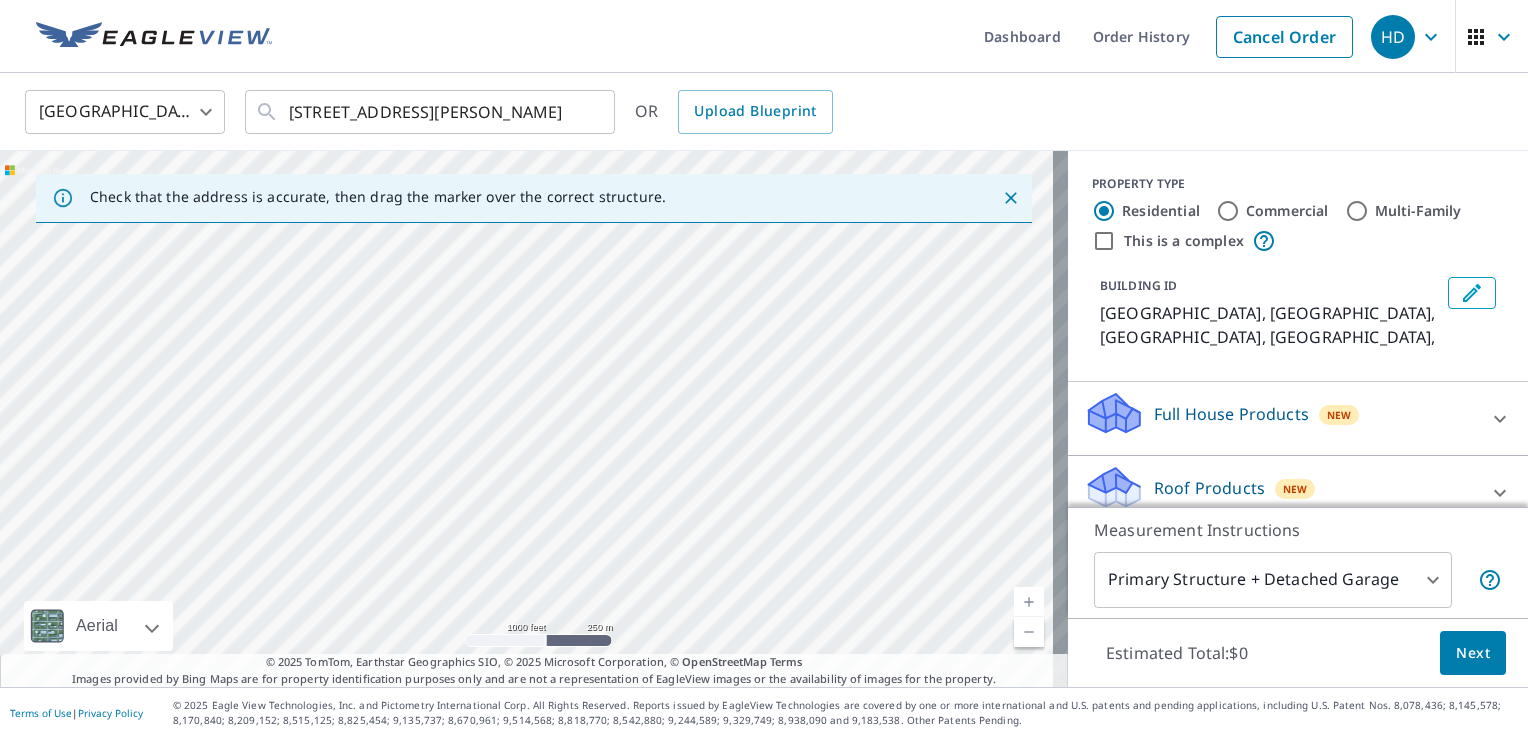 drag, startPoint x: 861, startPoint y: 329, endPoint x: 548, endPoint y: 589, distance: 406.9017 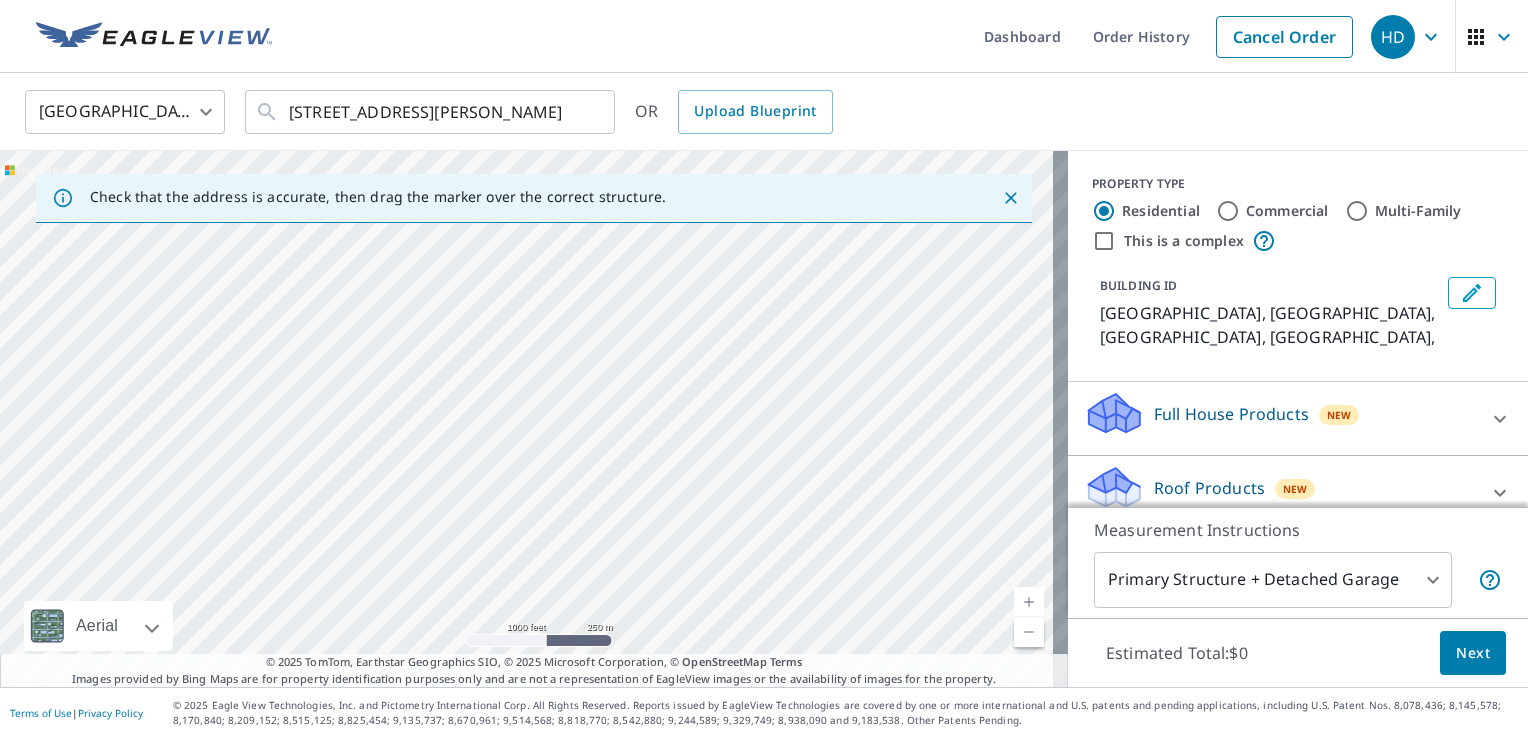 drag, startPoint x: 592, startPoint y: 501, endPoint x: 936, endPoint y: 311, distance: 392.98346 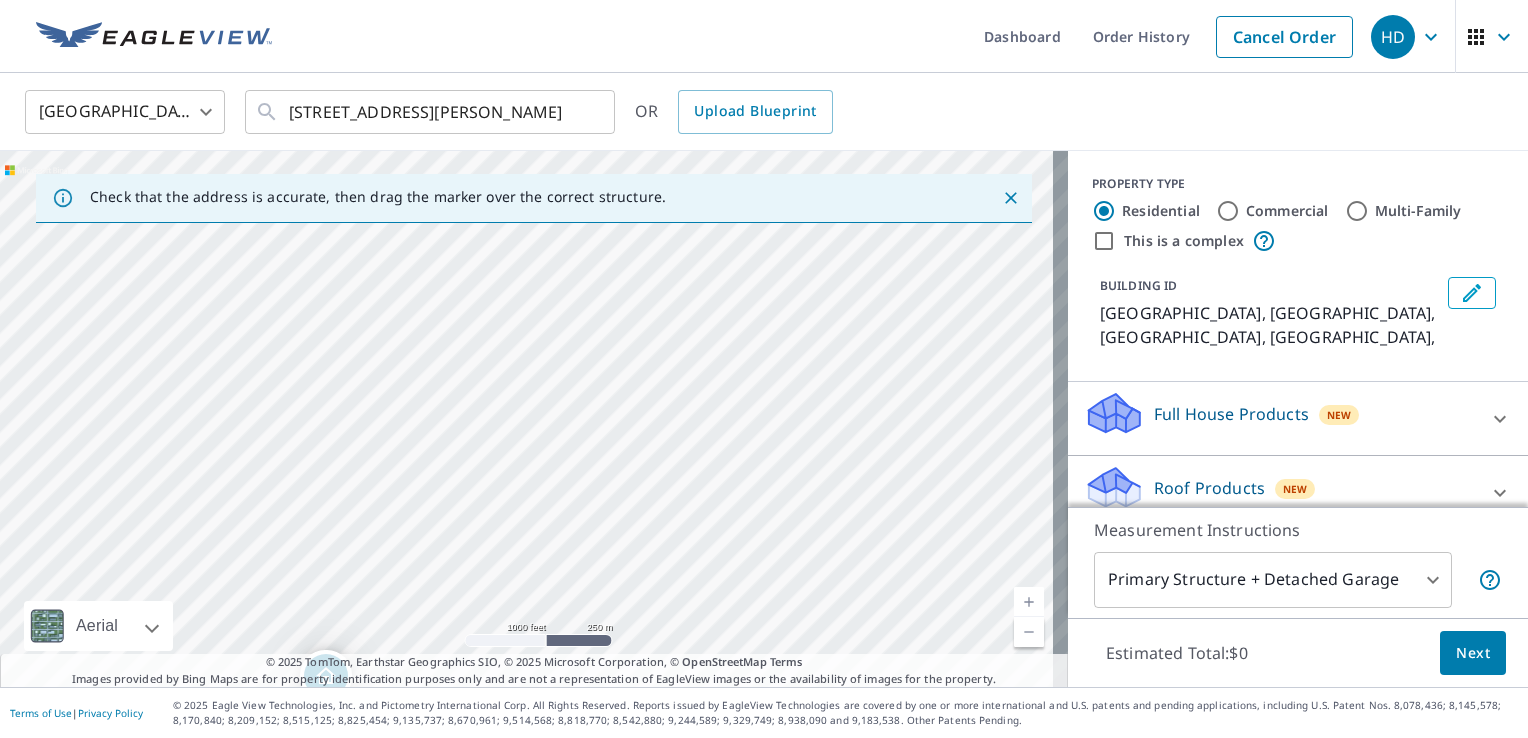 drag, startPoint x: 555, startPoint y: 422, endPoint x: 651, endPoint y: 95, distance: 340.80054 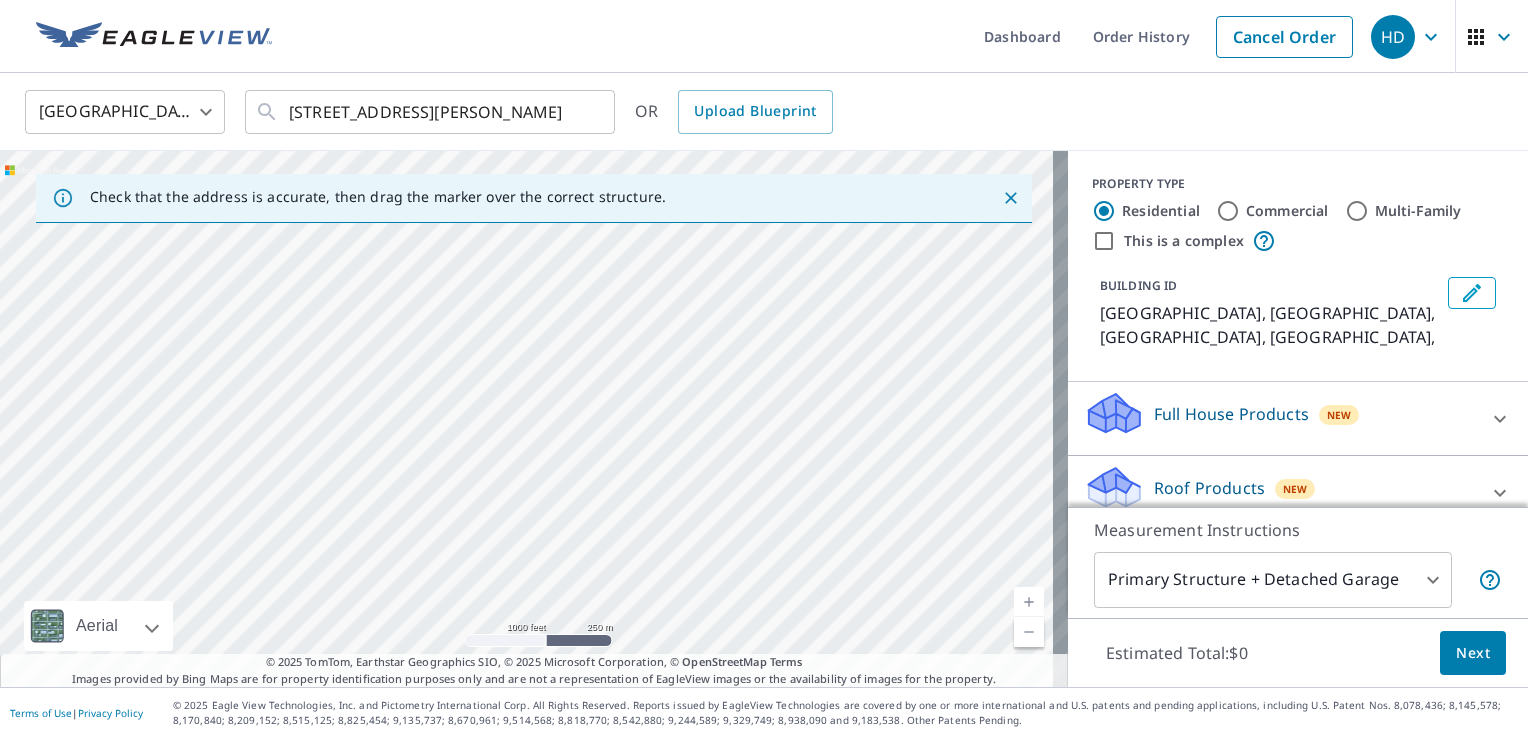click on "Carrollton, VA Carrollton, VA" at bounding box center (534, 419) 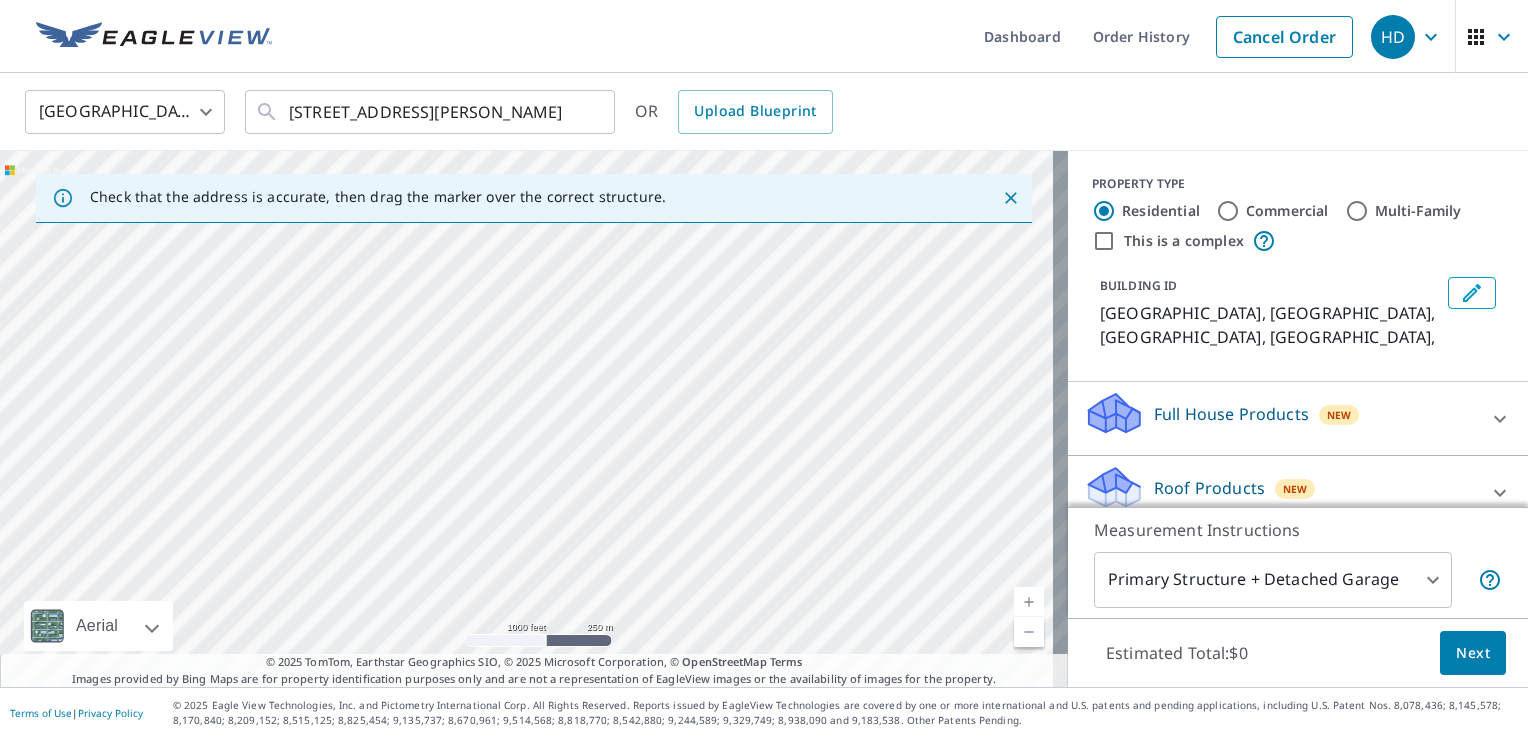 drag, startPoint x: 798, startPoint y: 446, endPoint x: 611, endPoint y: 554, distance: 215.94675 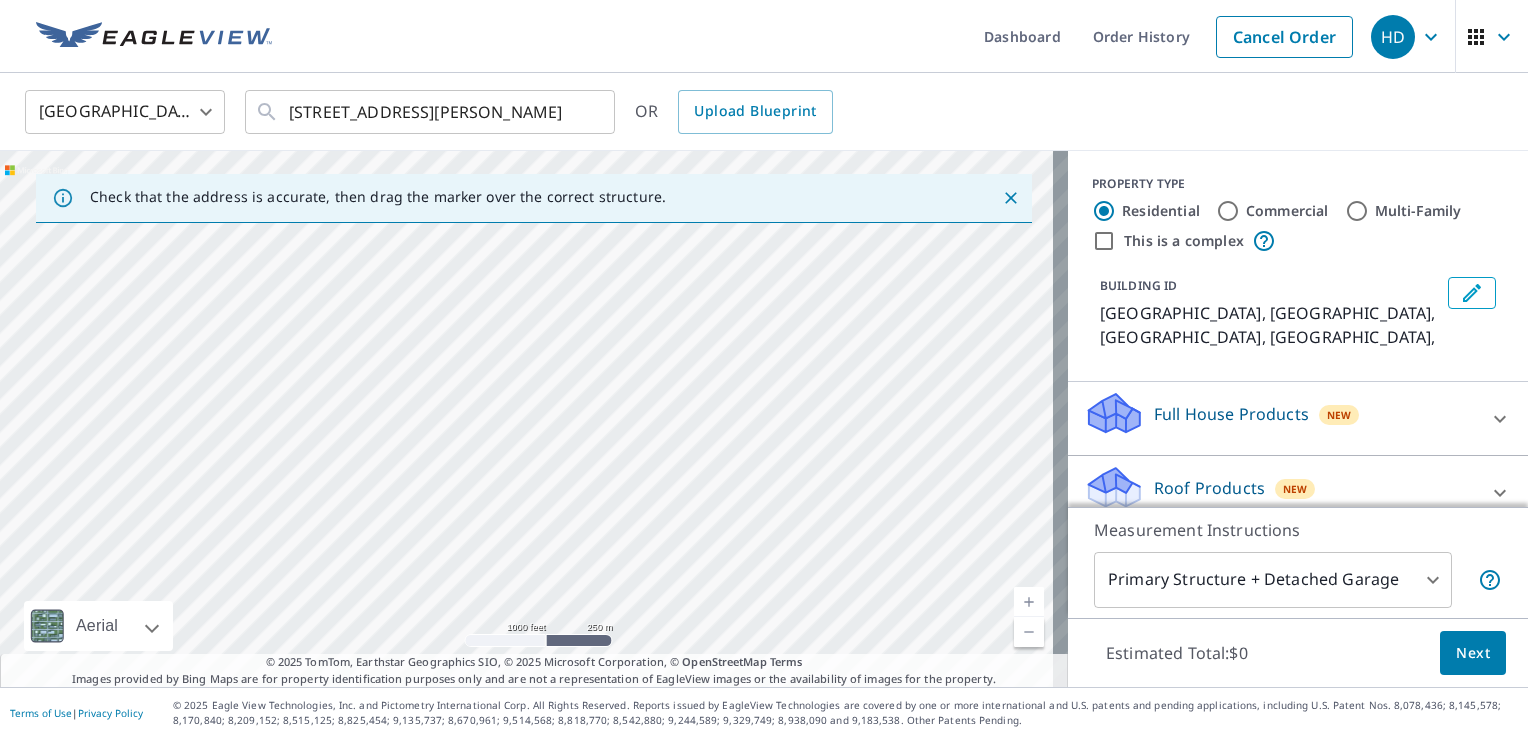 drag, startPoint x: 770, startPoint y: 439, endPoint x: 561, endPoint y: 585, distance: 254.9451 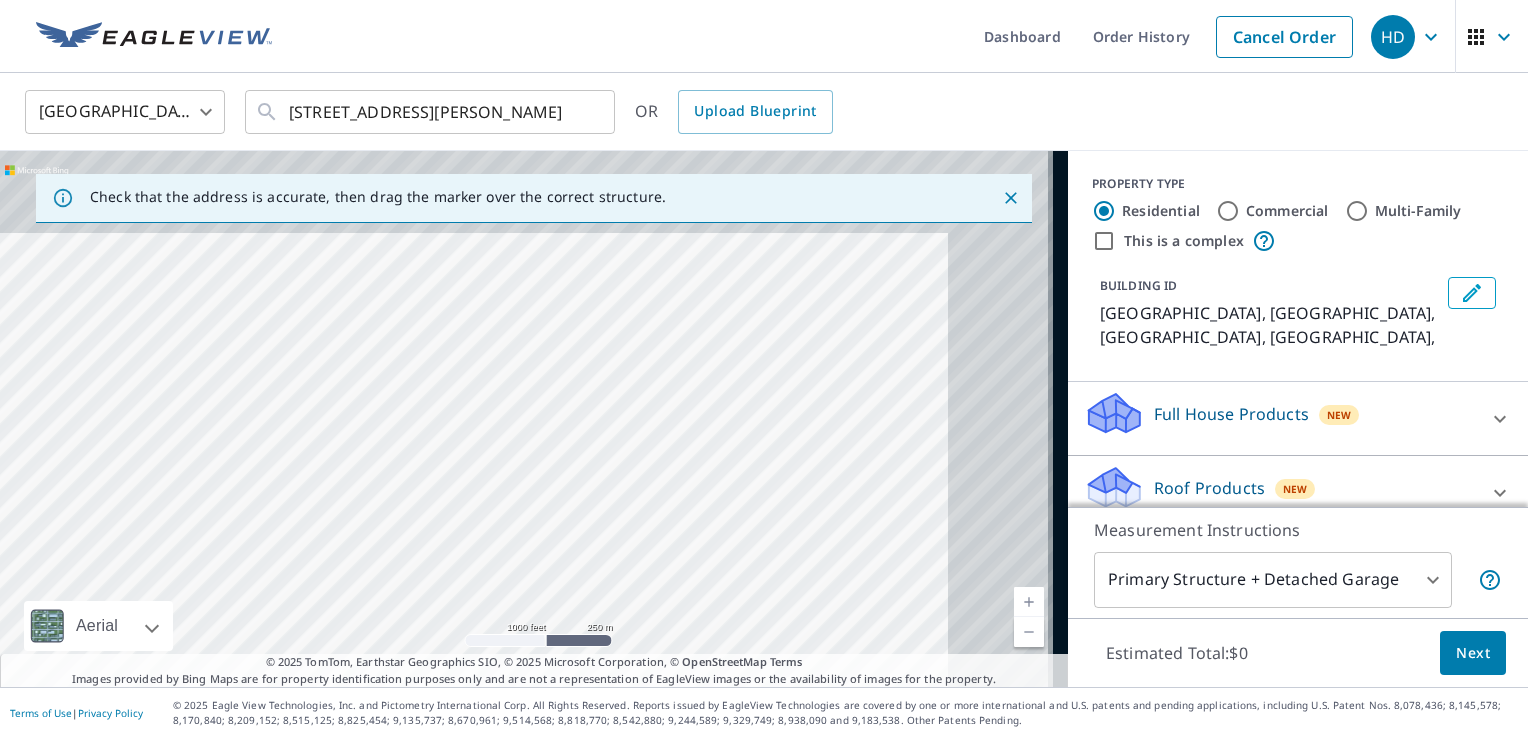 drag, startPoint x: 762, startPoint y: 414, endPoint x: 501, endPoint y: 609, distance: 325.80057 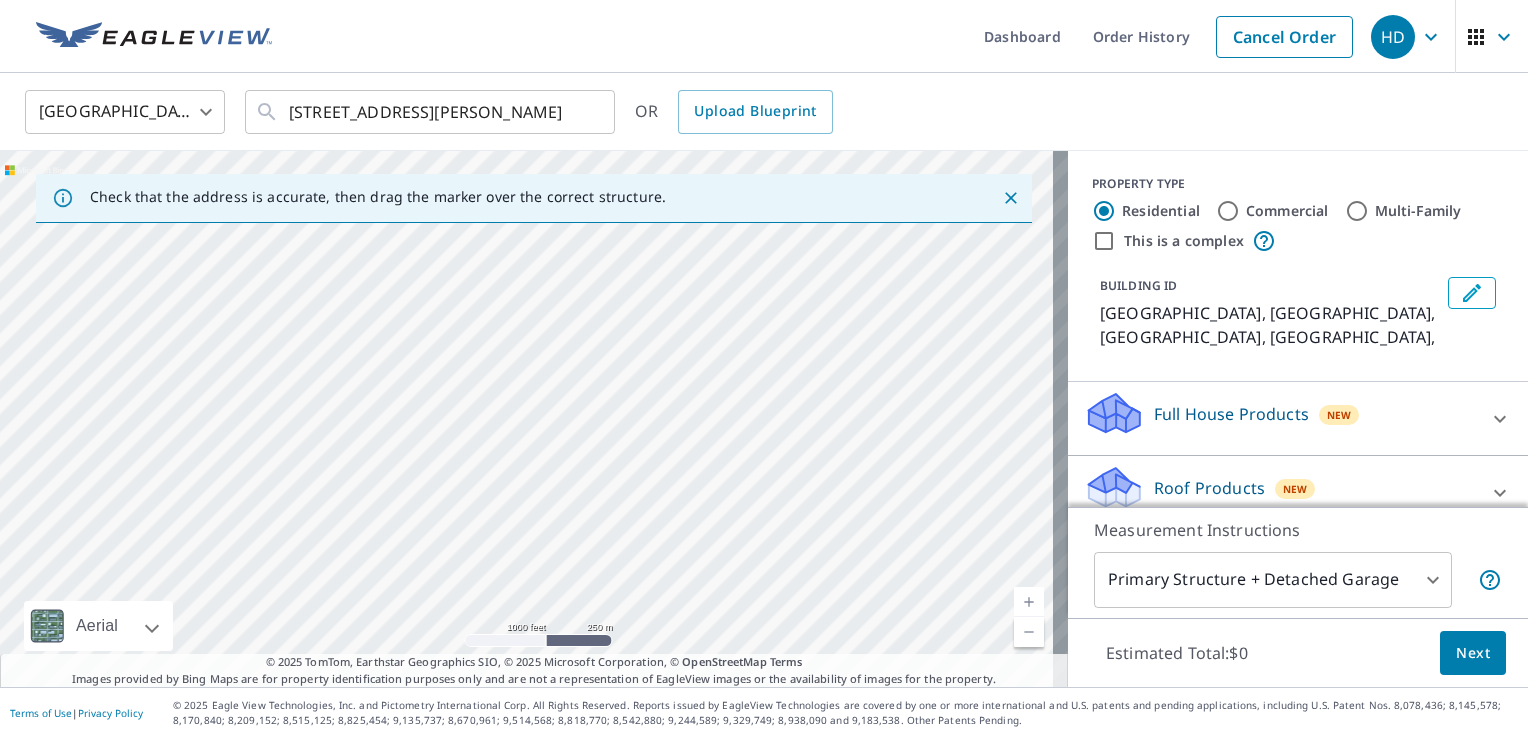drag, startPoint x: 243, startPoint y: 426, endPoint x: 552, endPoint y: 363, distance: 315.35693 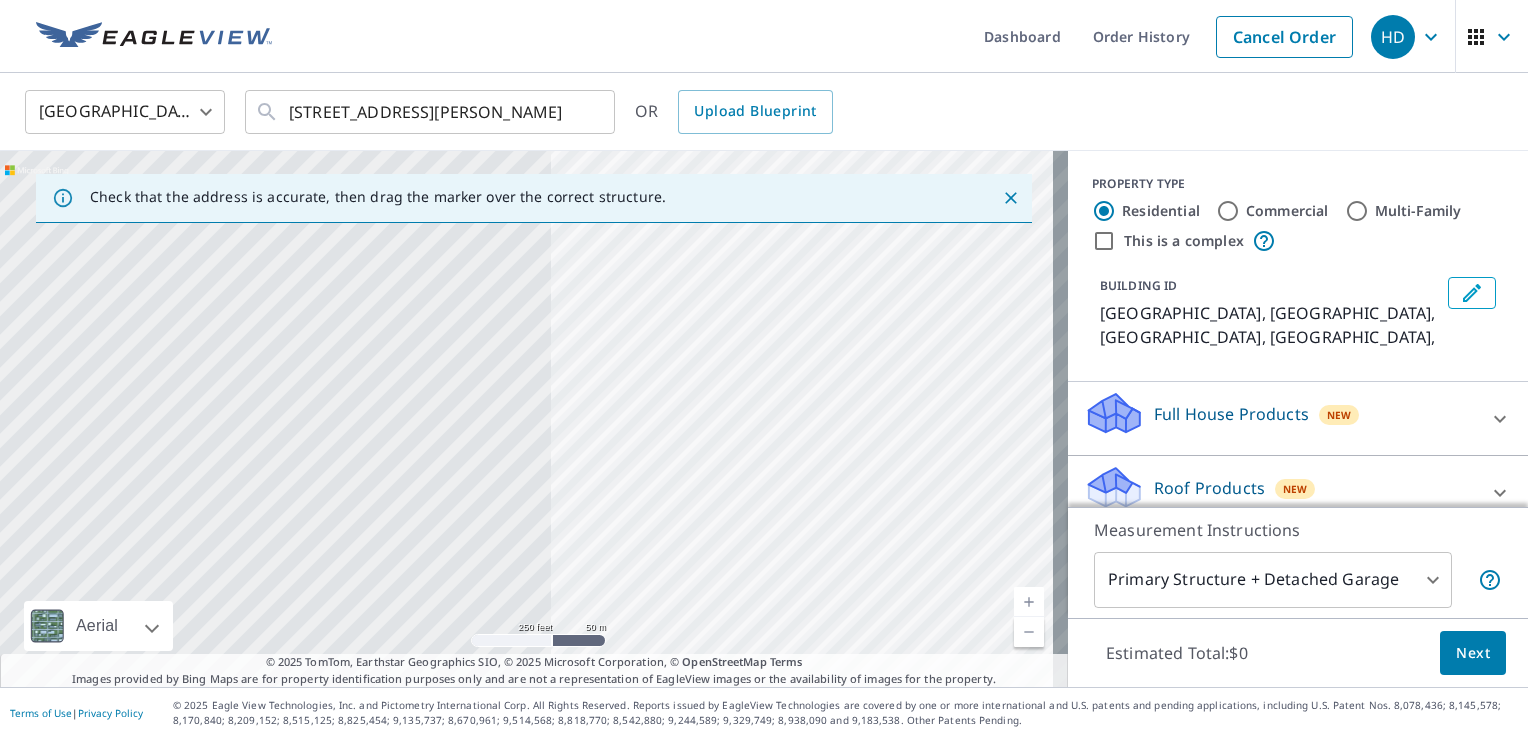 drag, startPoint x: 225, startPoint y: 440, endPoint x: 876, endPoint y: 426, distance: 651.1505 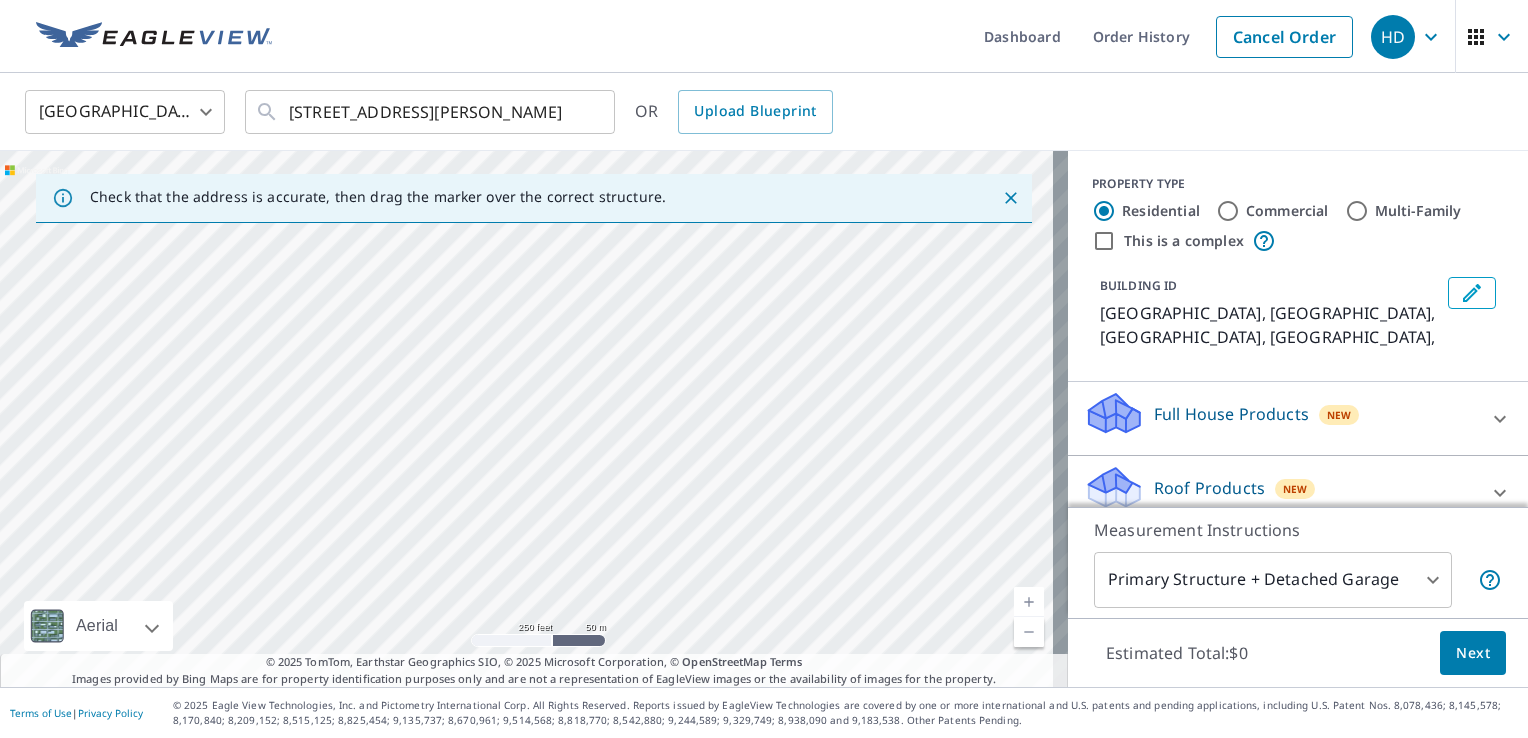 drag, startPoint x: 583, startPoint y: 295, endPoint x: 606, endPoint y: 288, distance: 24.04163 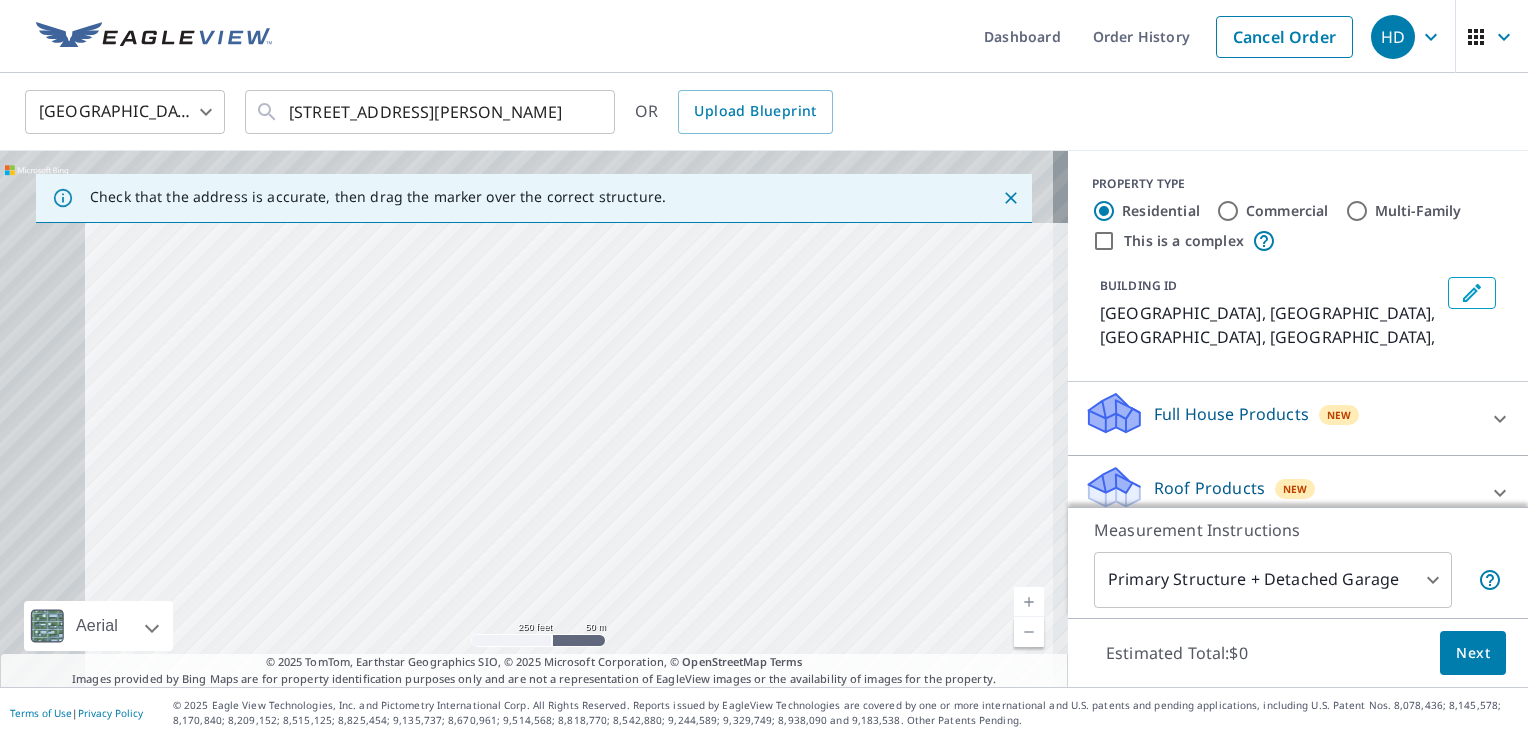 drag, startPoint x: 248, startPoint y: 395, endPoint x: 460, endPoint y: 592, distance: 289.4011 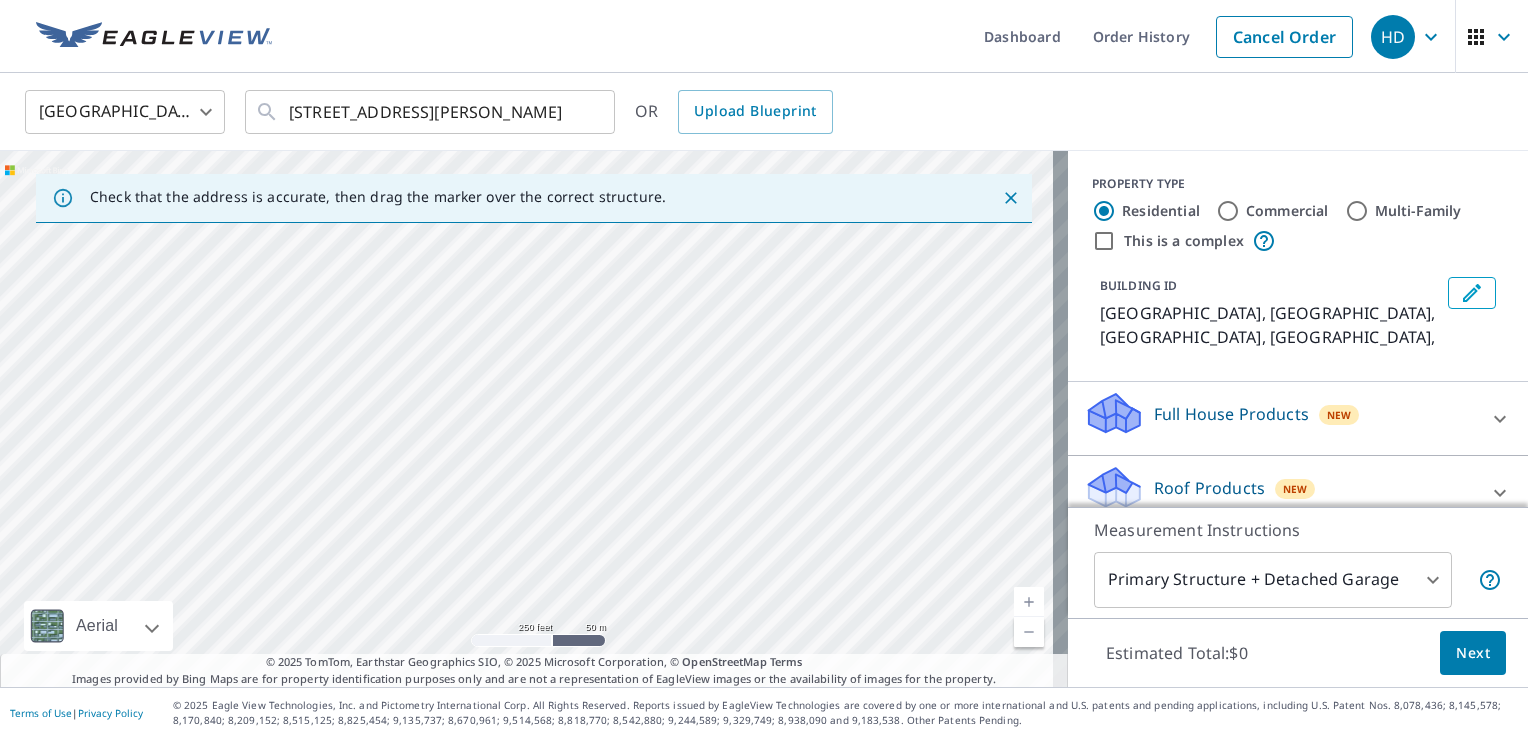 drag, startPoint x: 396, startPoint y: 454, endPoint x: 396, endPoint y: 629, distance: 175 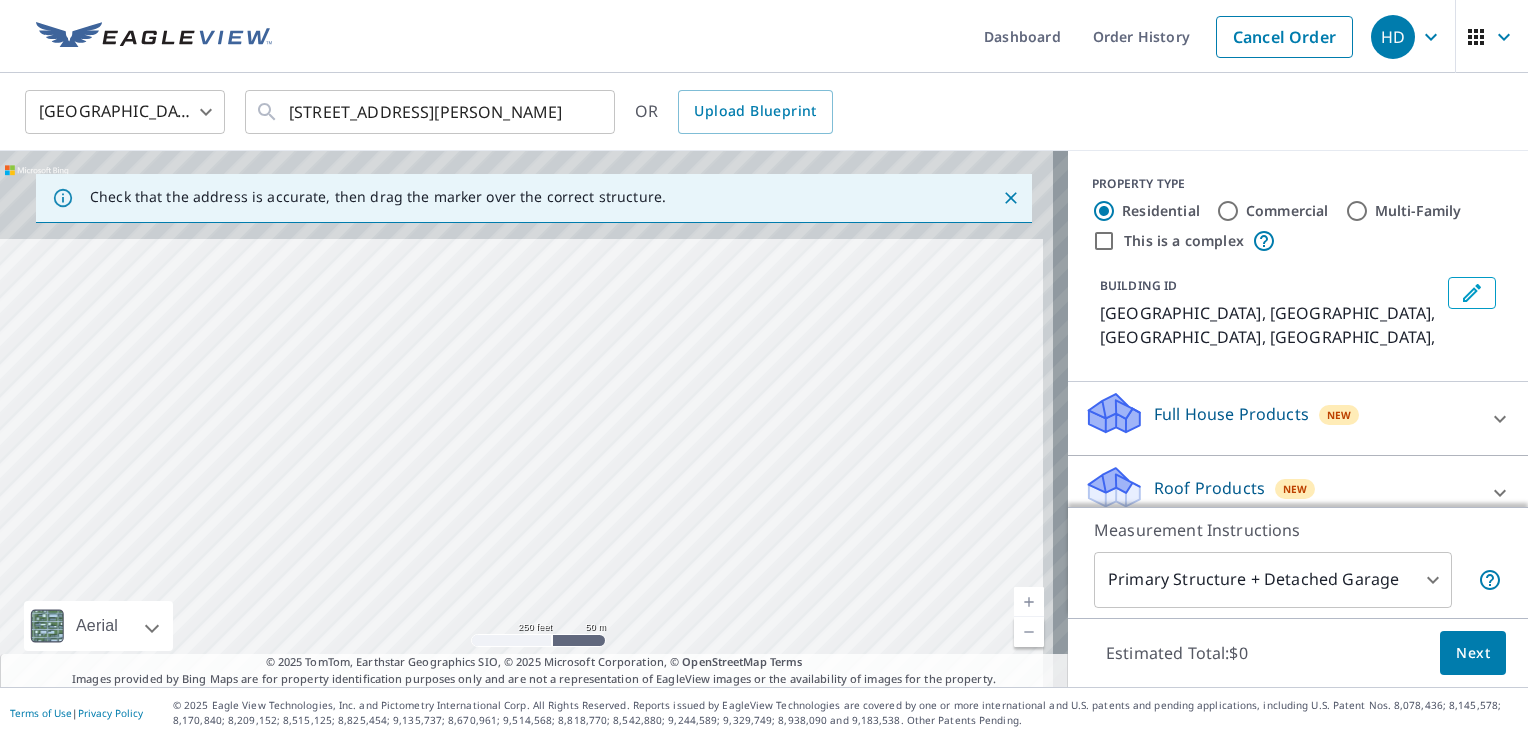 drag, startPoint x: 488, startPoint y: 383, endPoint x: 457, endPoint y: 610, distance: 229.10696 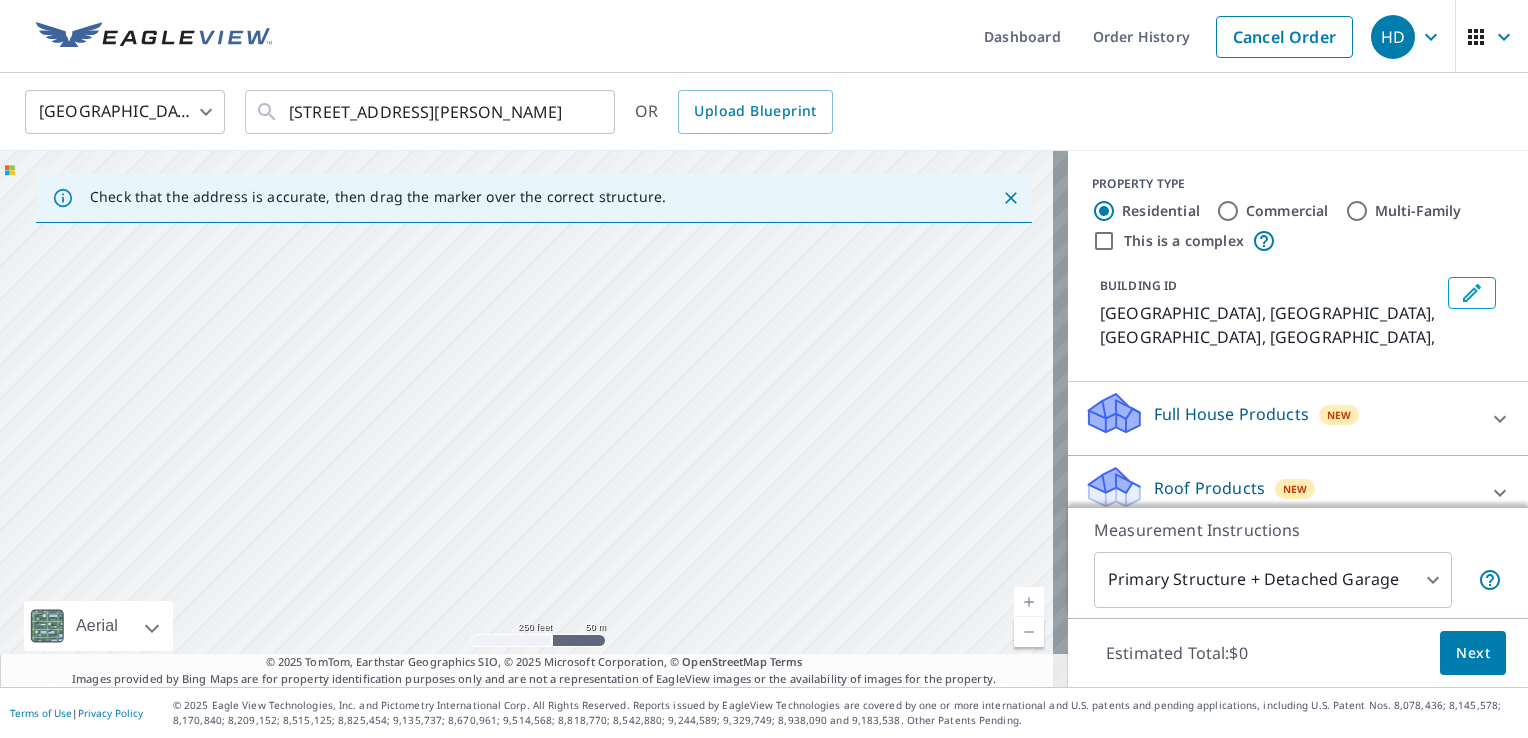 drag, startPoint x: 473, startPoint y: 485, endPoint x: 424, endPoint y: 643, distance: 165.42369 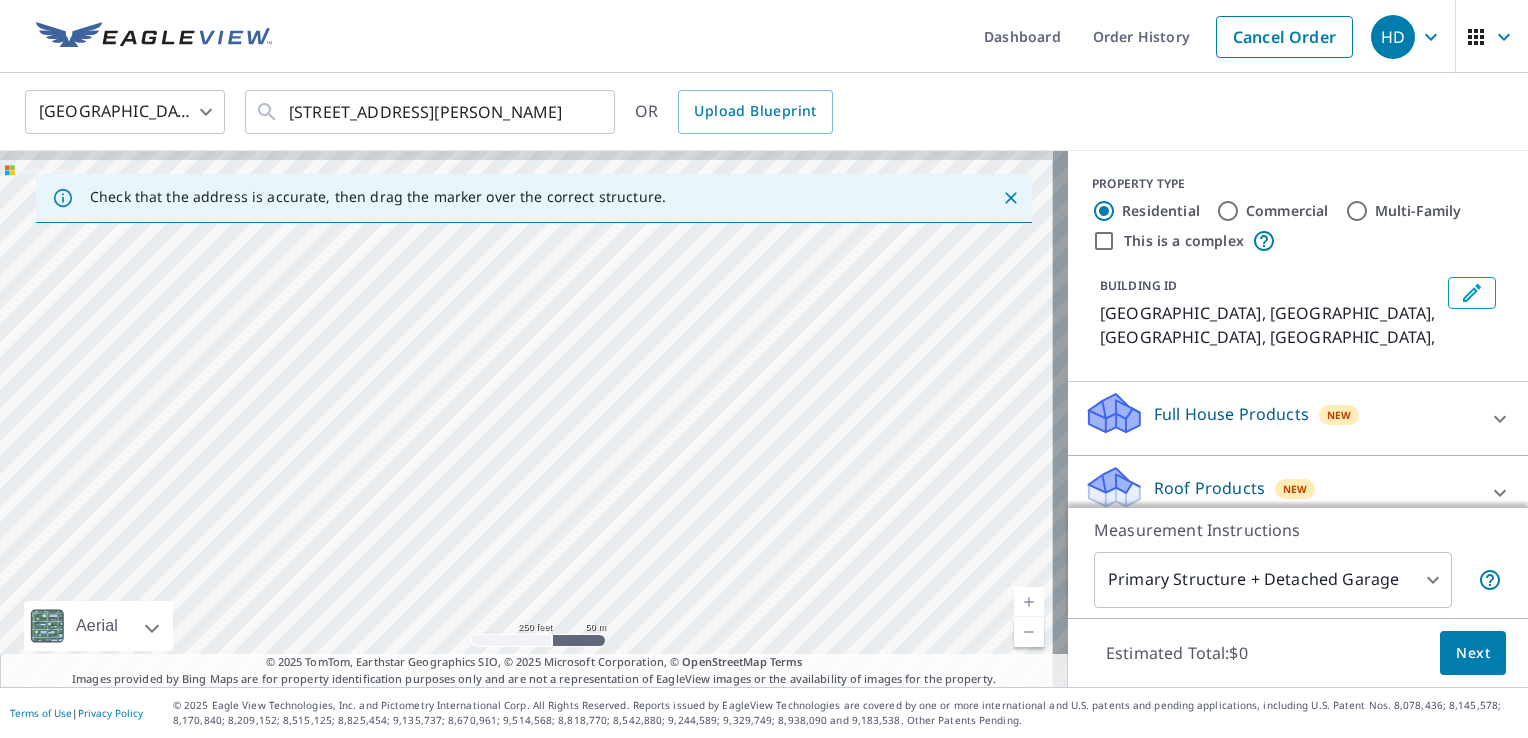 drag, startPoint x: 471, startPoint y: 550, endPoint x: 456, endPoint y: 626, distance: 77.46612 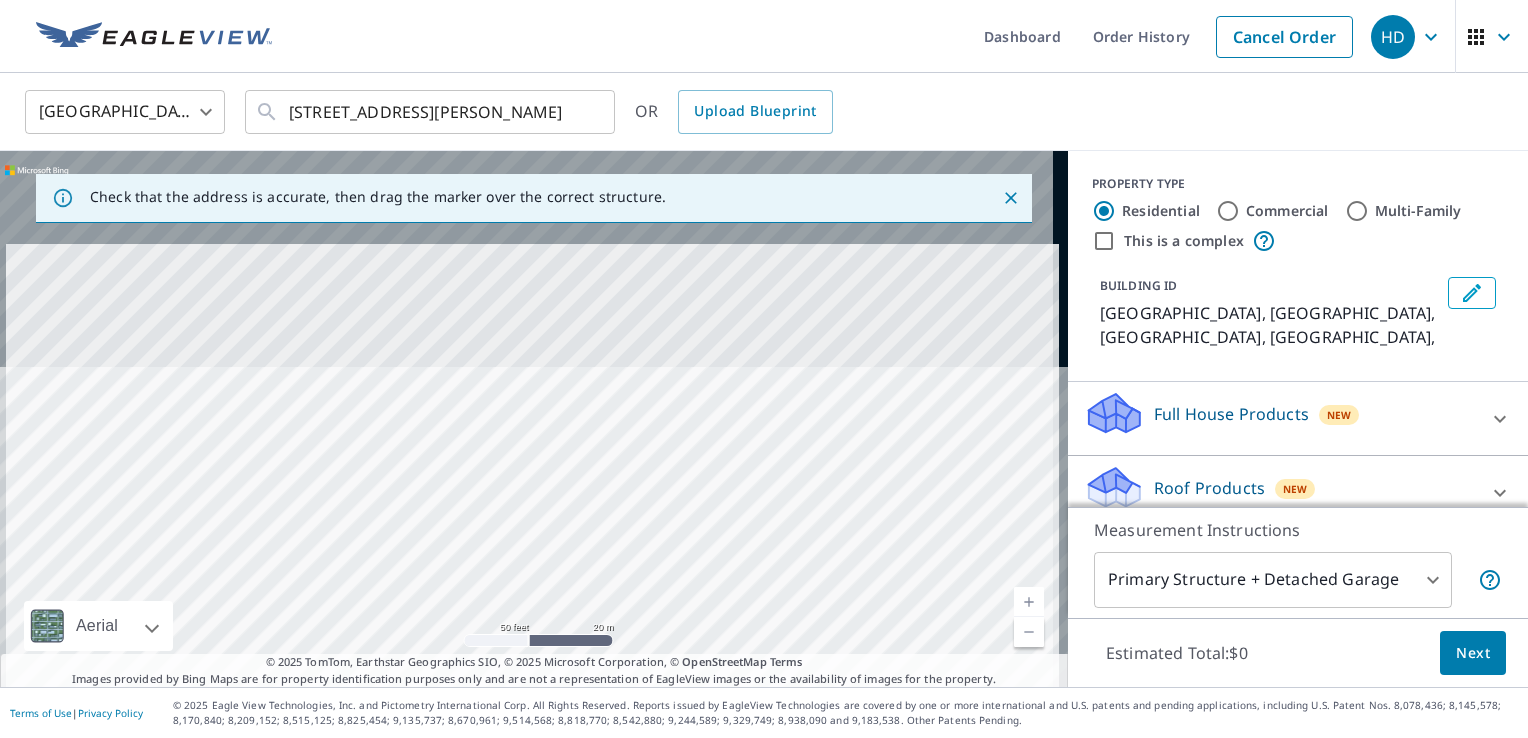 drag, startPoint x: 621, startPoint y: 634, endPoint x: 621, endPoint y: 696, distance: 62 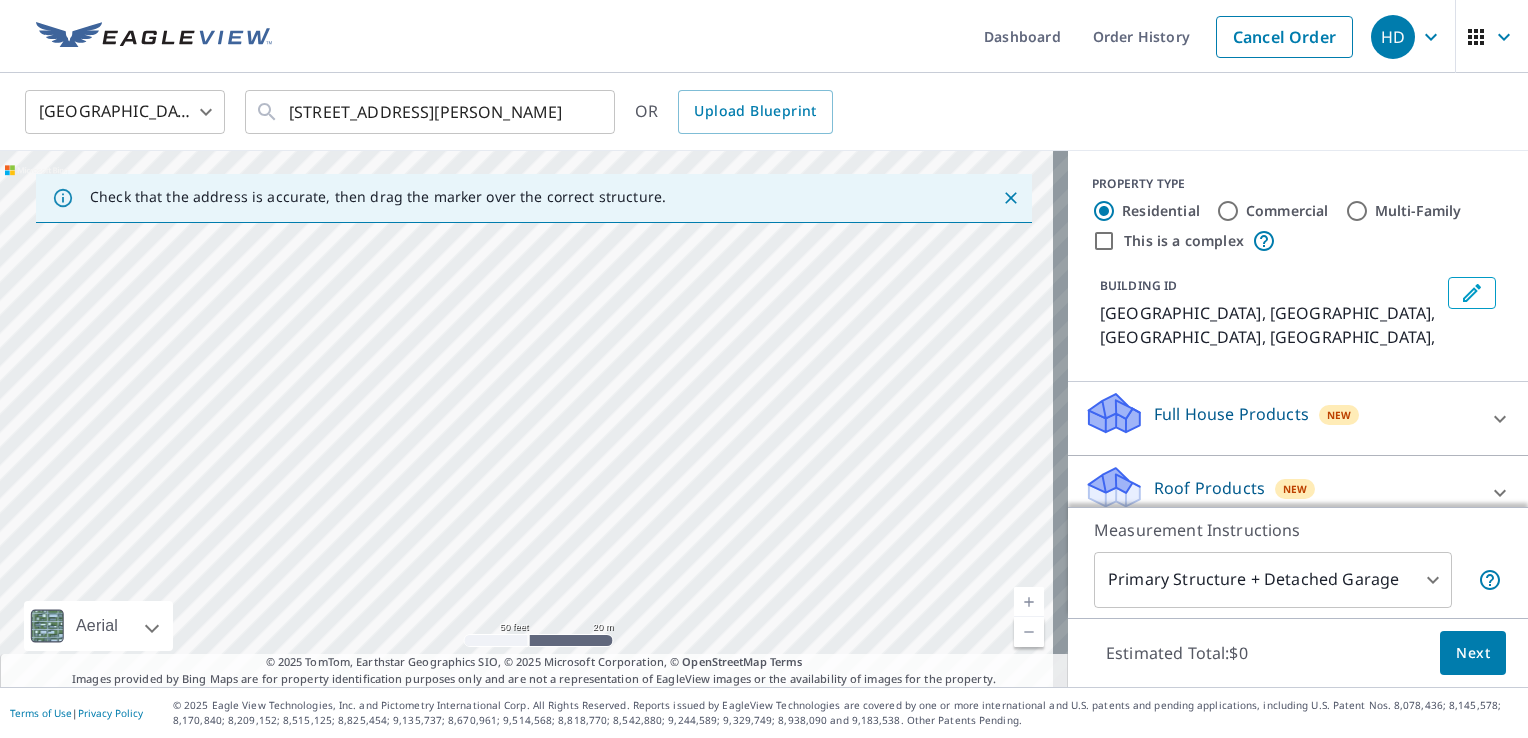 drag, startPoint x: 608, startPoint y: 590, endPoint x: 600, endPoint y: 660, distance: 70.45566 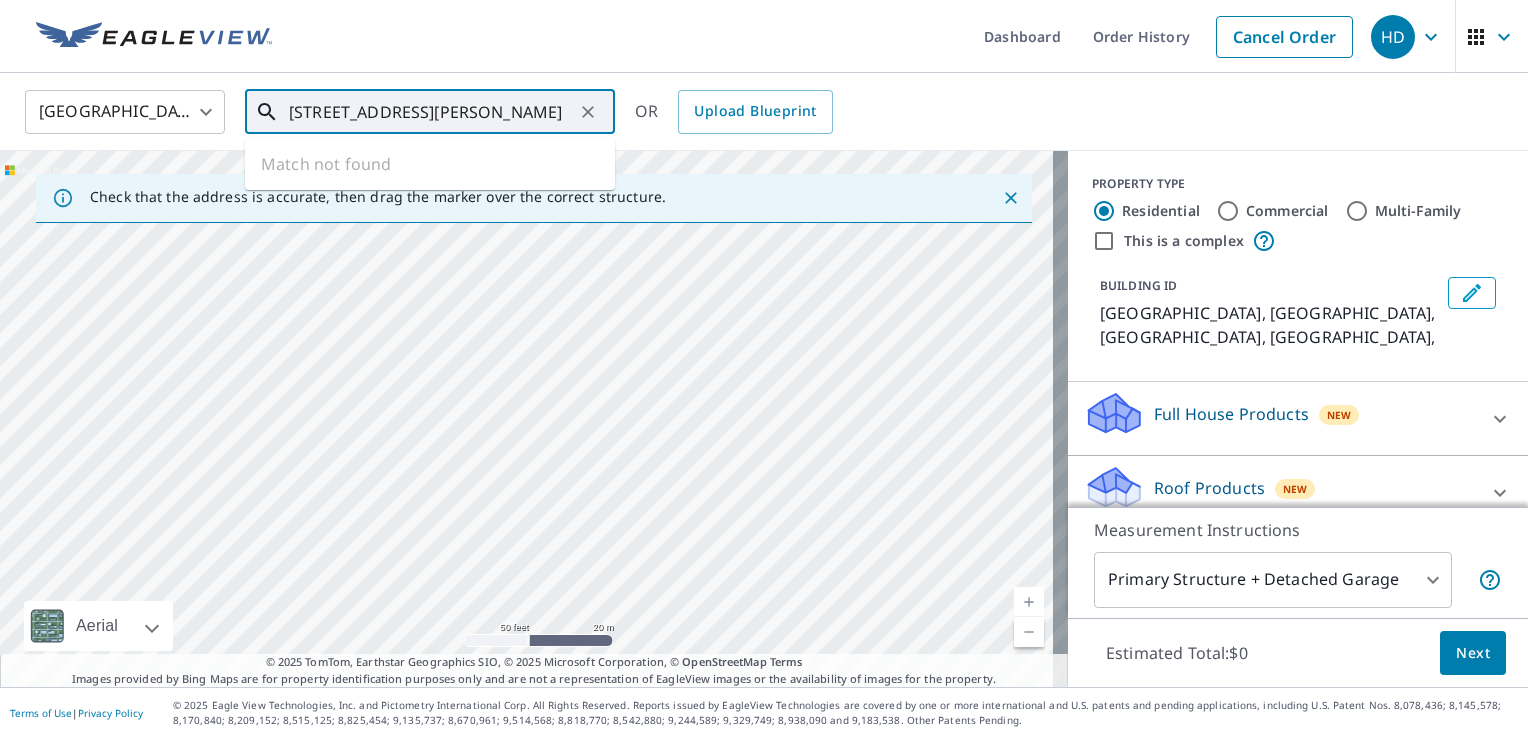 click on "1100 smithneck rd, carollton va" at bounding box center (431, 112) 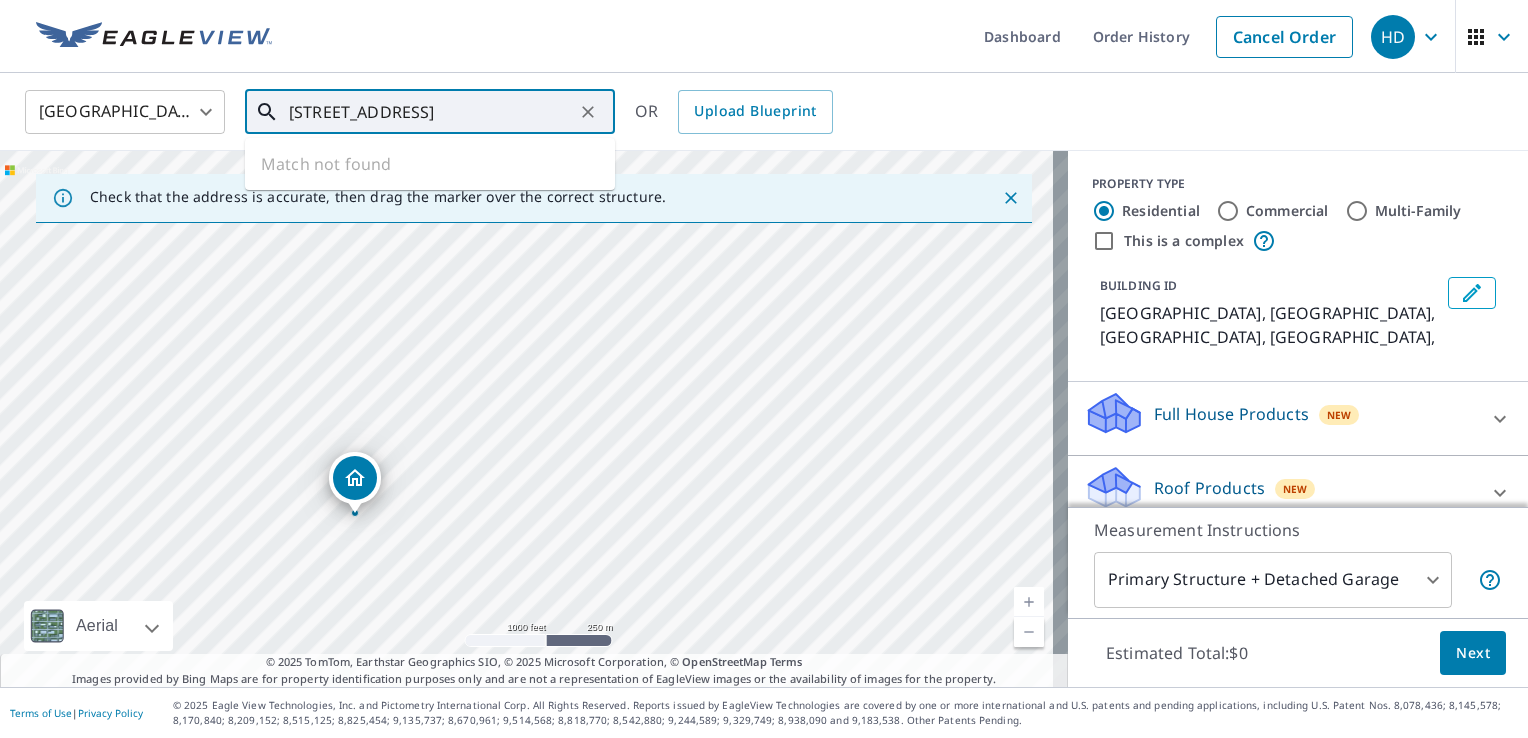 drag, startPoint x: 897, startPoint y: 338, endPoint x: 523, endPoint y: 509, distance: 411.23837 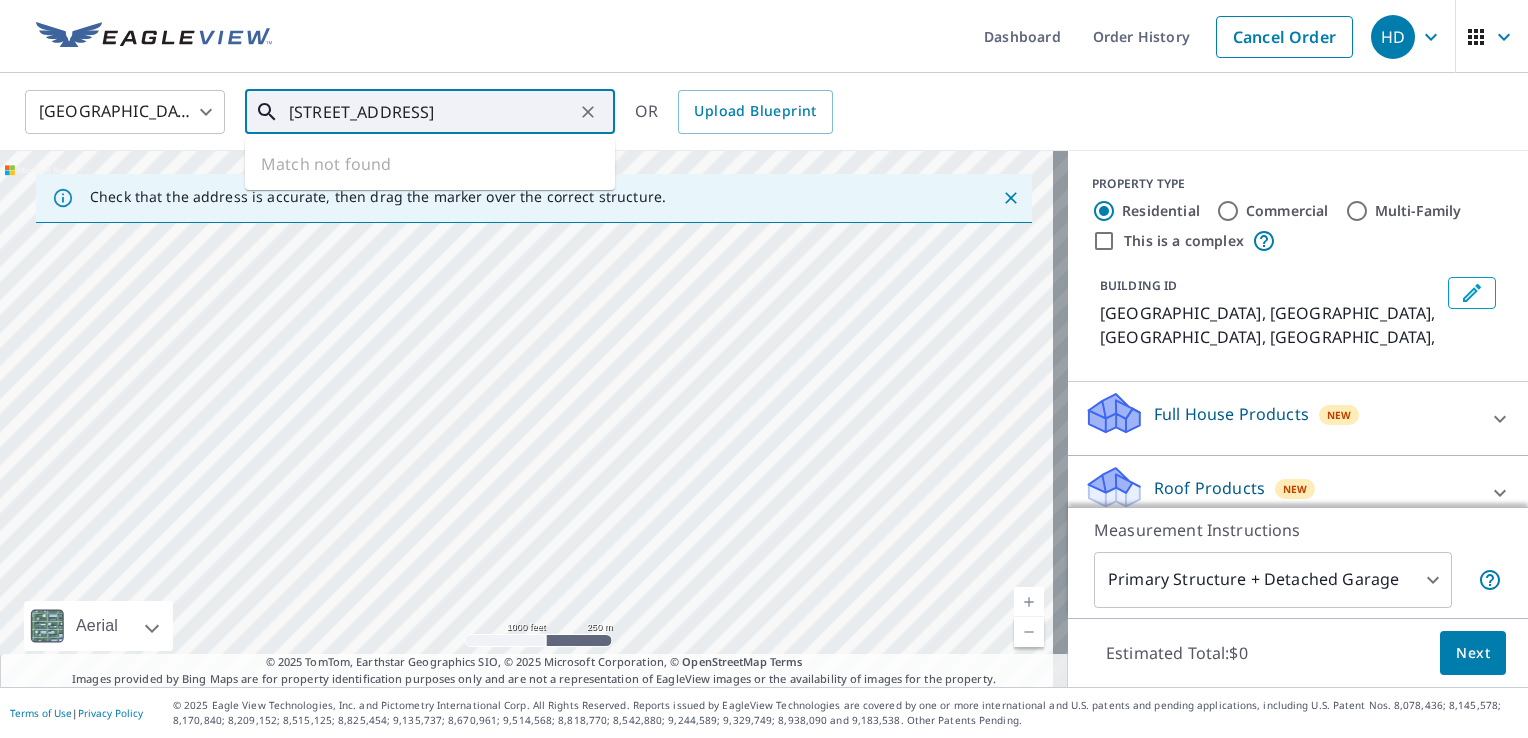 drag, startPoint x: 724, startPoint y: 366, endPoint x: 597, endPoint y: 574, distance: 243.70679 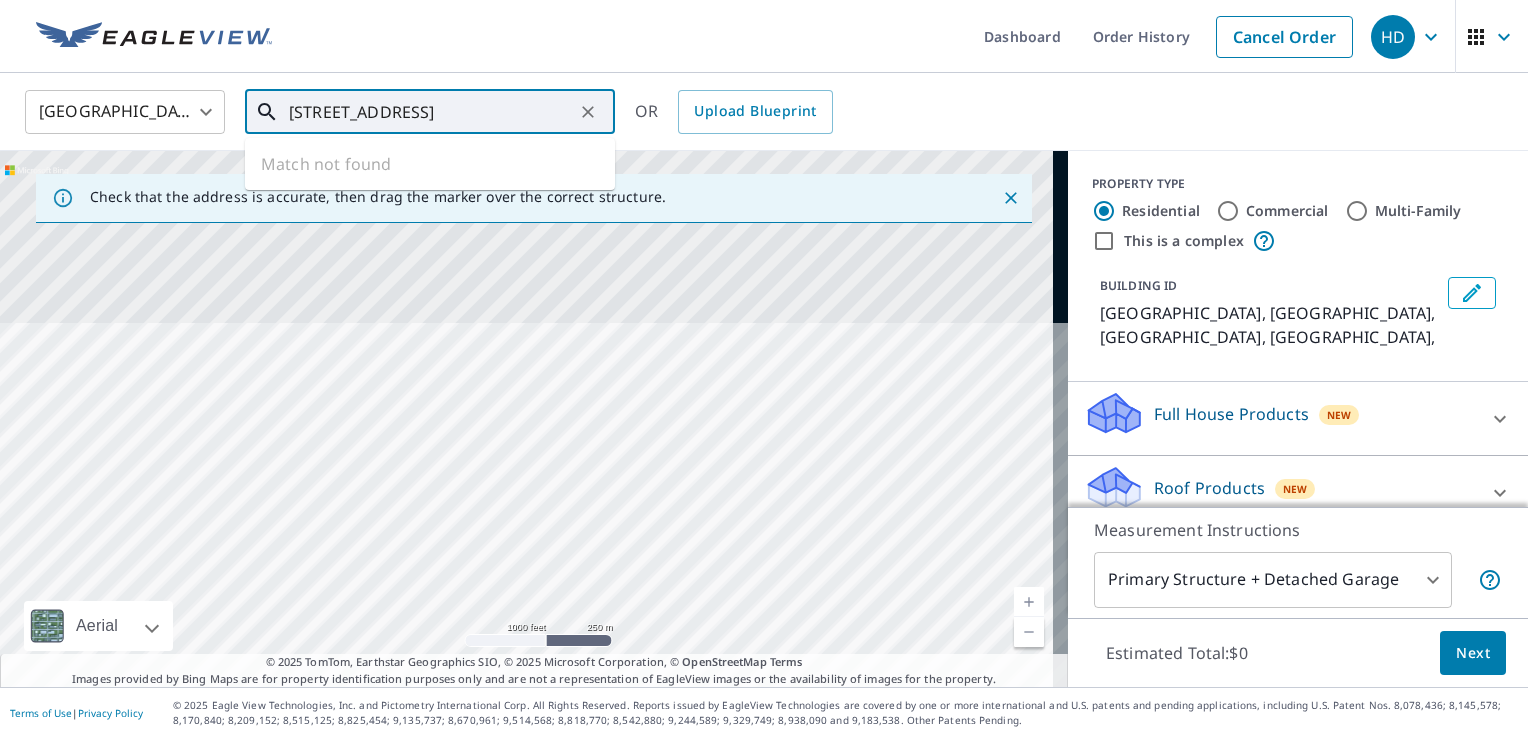 drag, startPoint x: 641, startPoint y: 345, endPoint x: 712, endPoint y: 646, distance: 309.2604 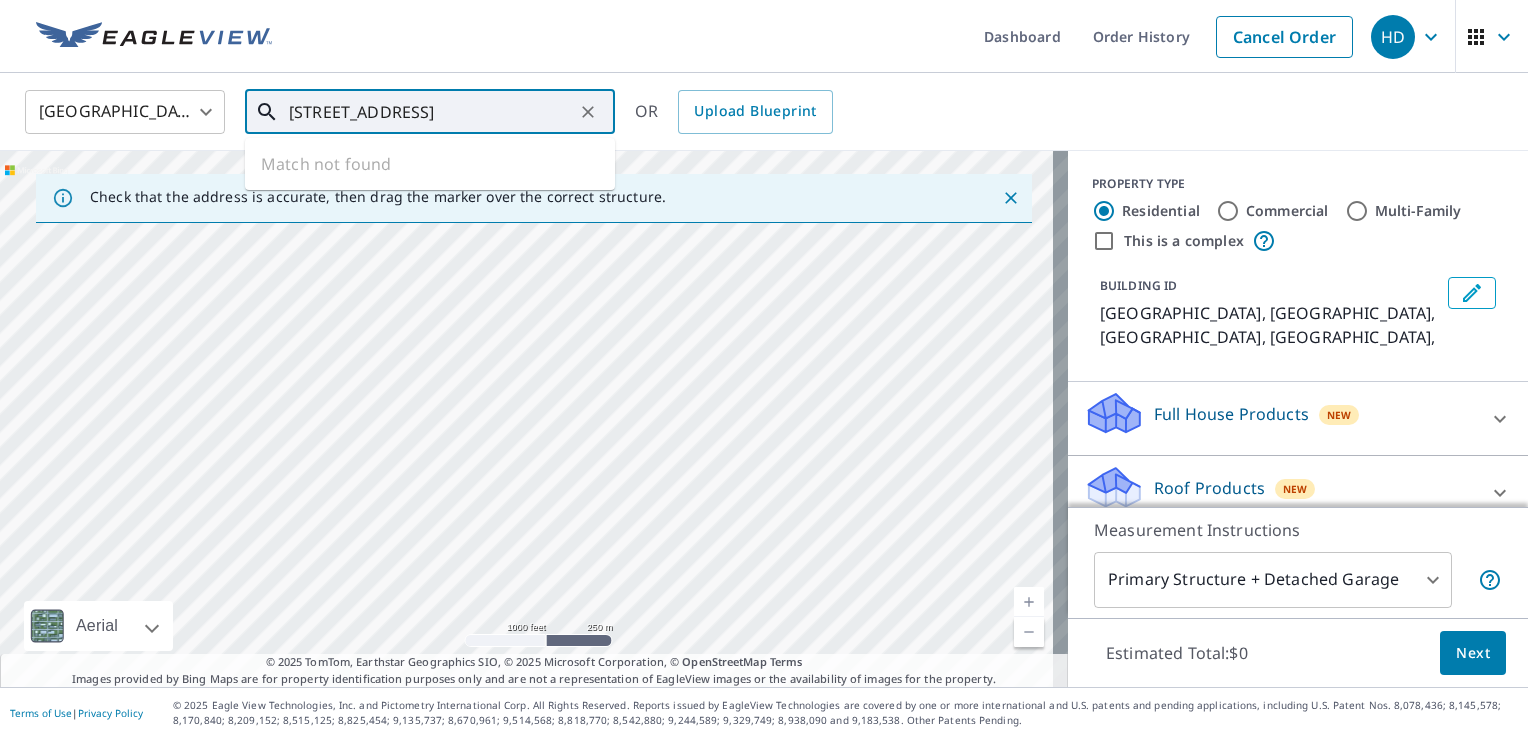 drag, startPoint x: 578, startPoint y: 392, endPoint x: 735, endPoint y: 623, distance: 279.3027 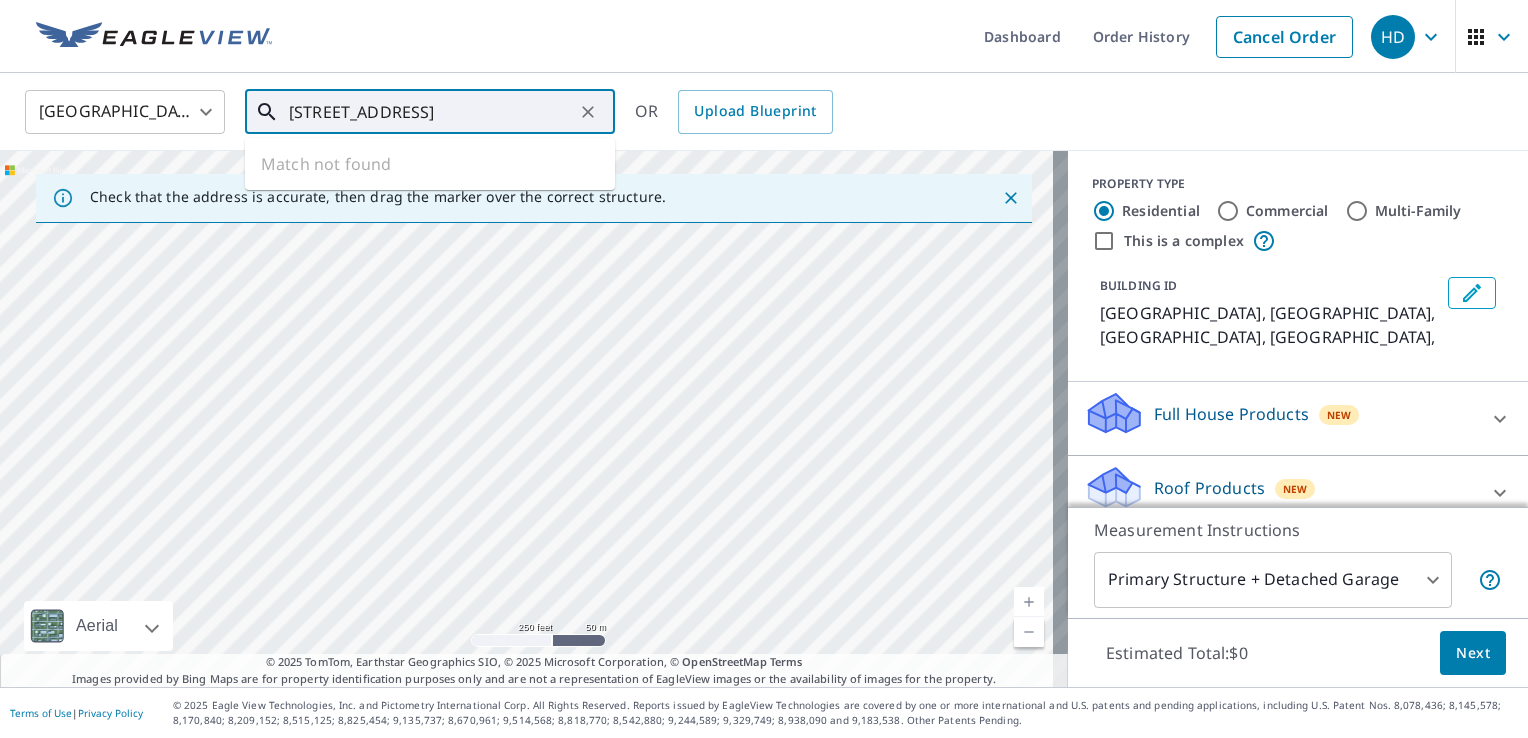 drag, startPoint x: 695, startPoint y: 614, endPoint x: 744, endPoint y: 674, distance: 77.46612 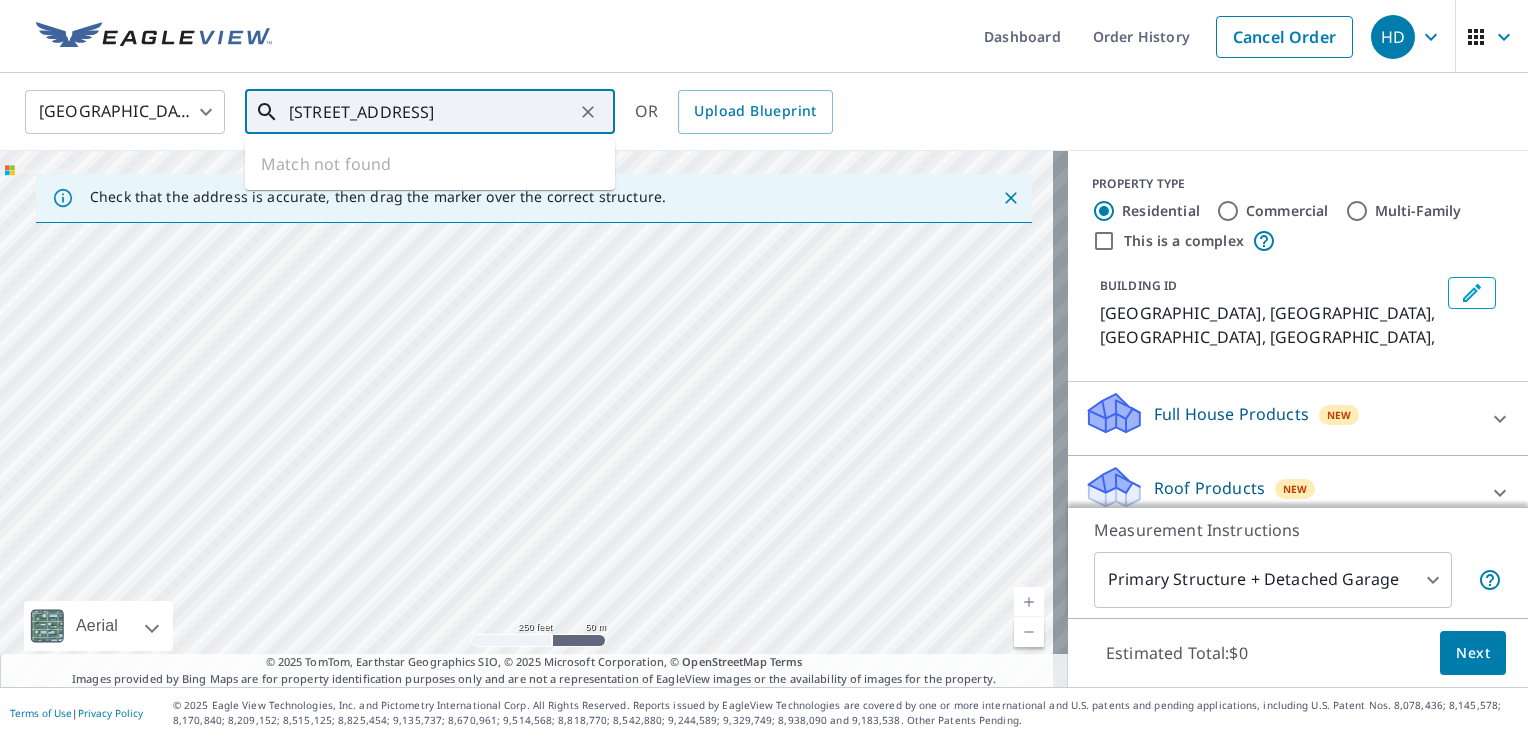 drag, startPoint x: 517, startPoint y: 453, endPoint x: 611, endPoint y: 610, distance: 182.98907 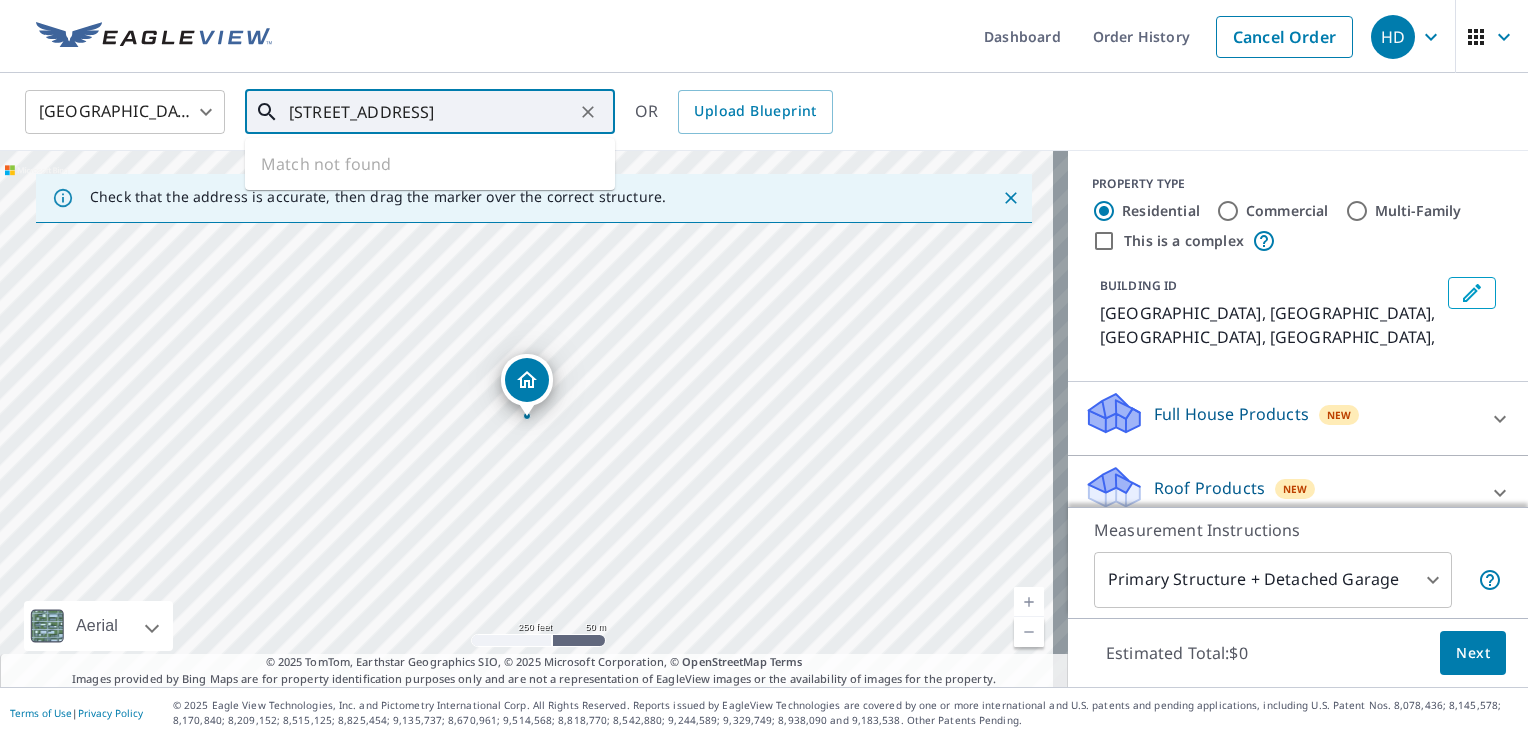 drag, startPoint x: 624, startPoint y: 428, endPoint x: 377, endPoint y: 671, distance: 346.49387 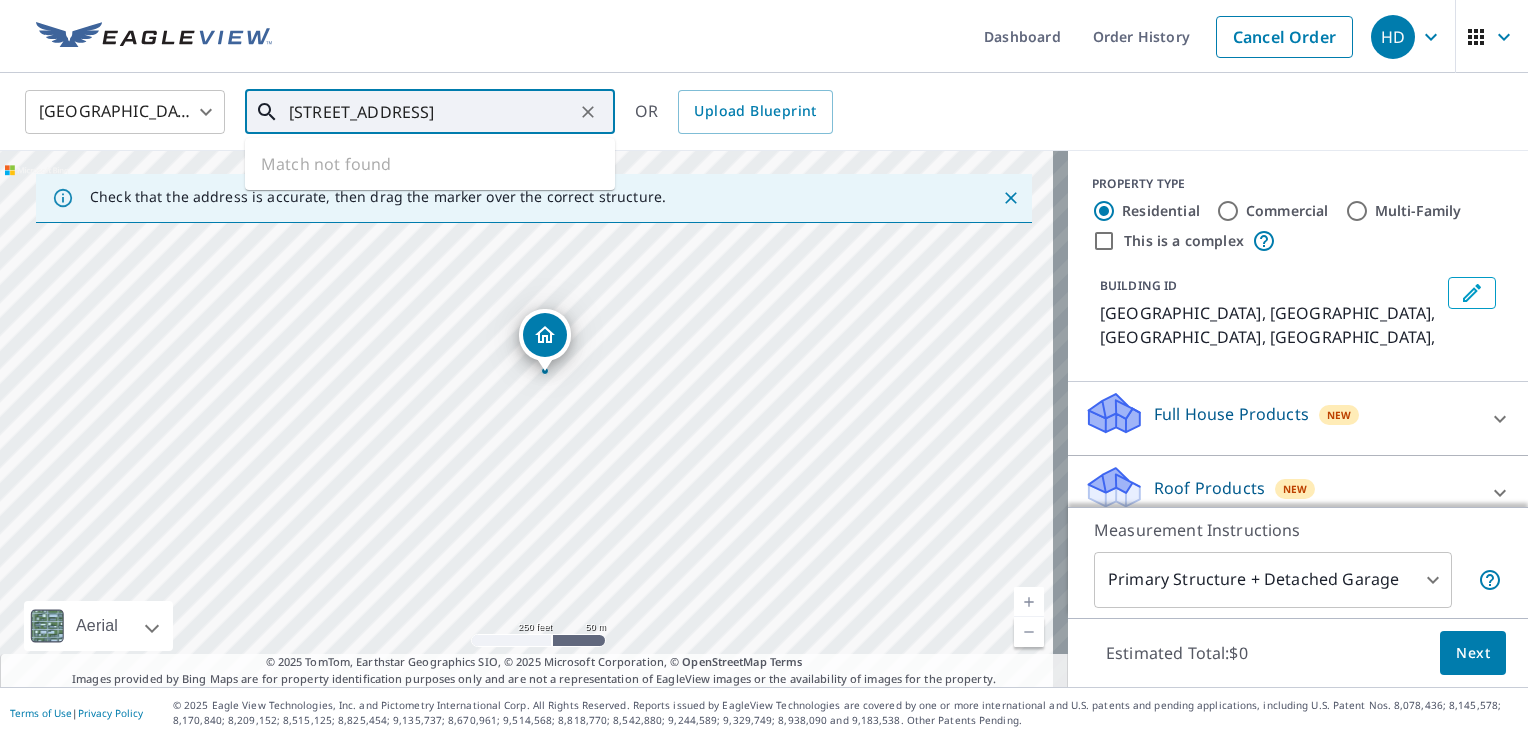 click on "Carrollton, VA Carrollton, VA" at bounding box center [534, 419] 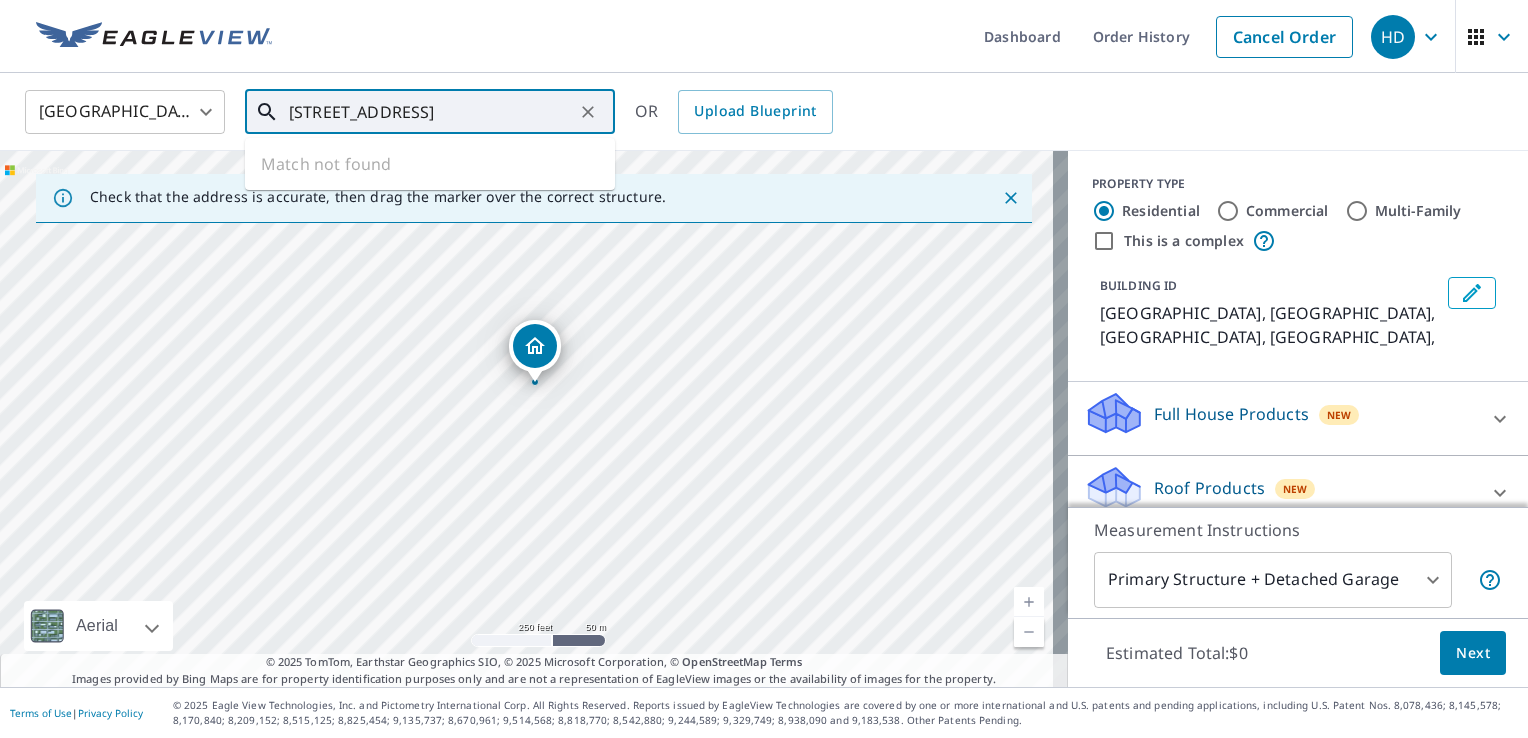 drag, startPoint x: 867, startPoint y: 367, endPoint x: 632, endPoint y: 599, distance: 330.22568 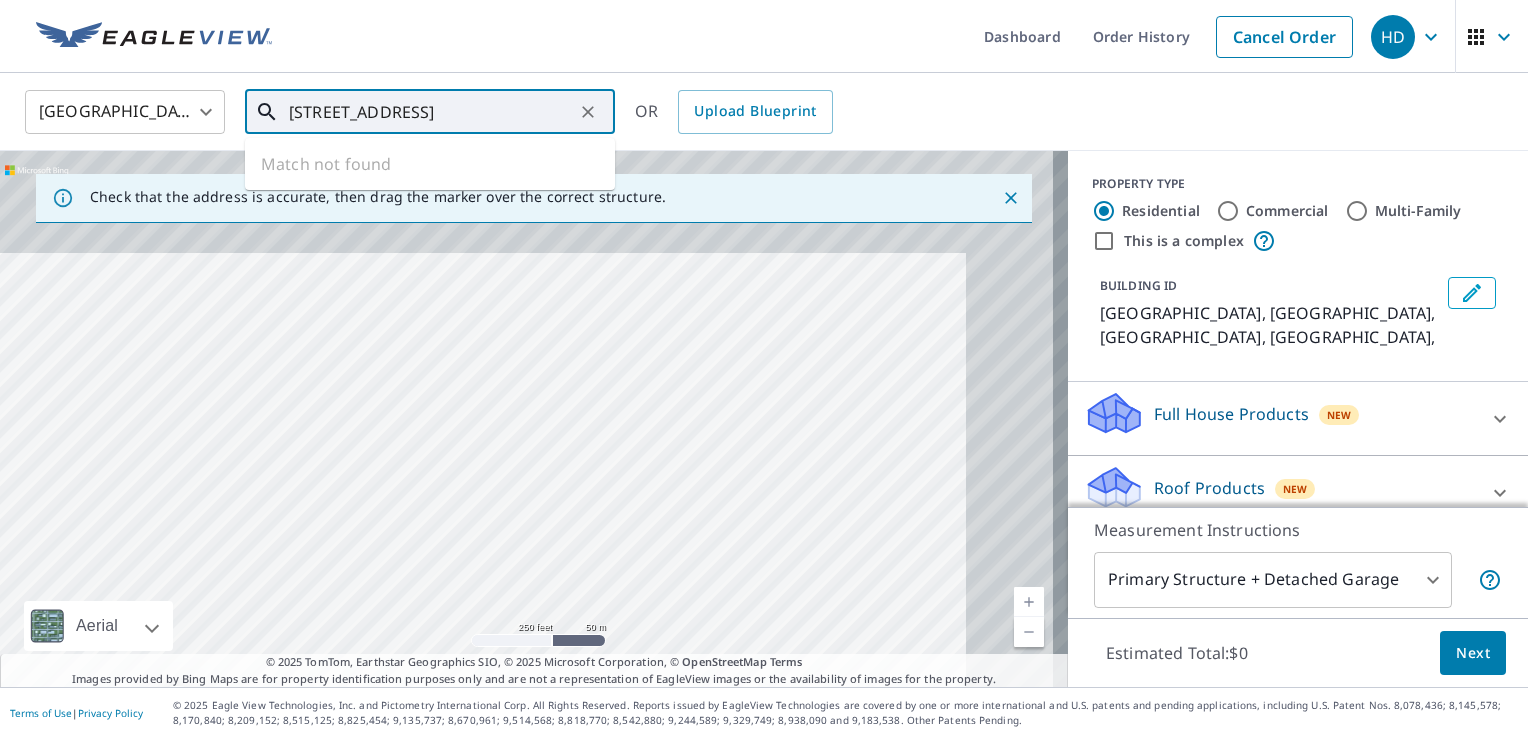 drag, startPoint x: 735, startPoint y: 574, endPoint x: 683, endPoint y: 648, distance: 90.44335 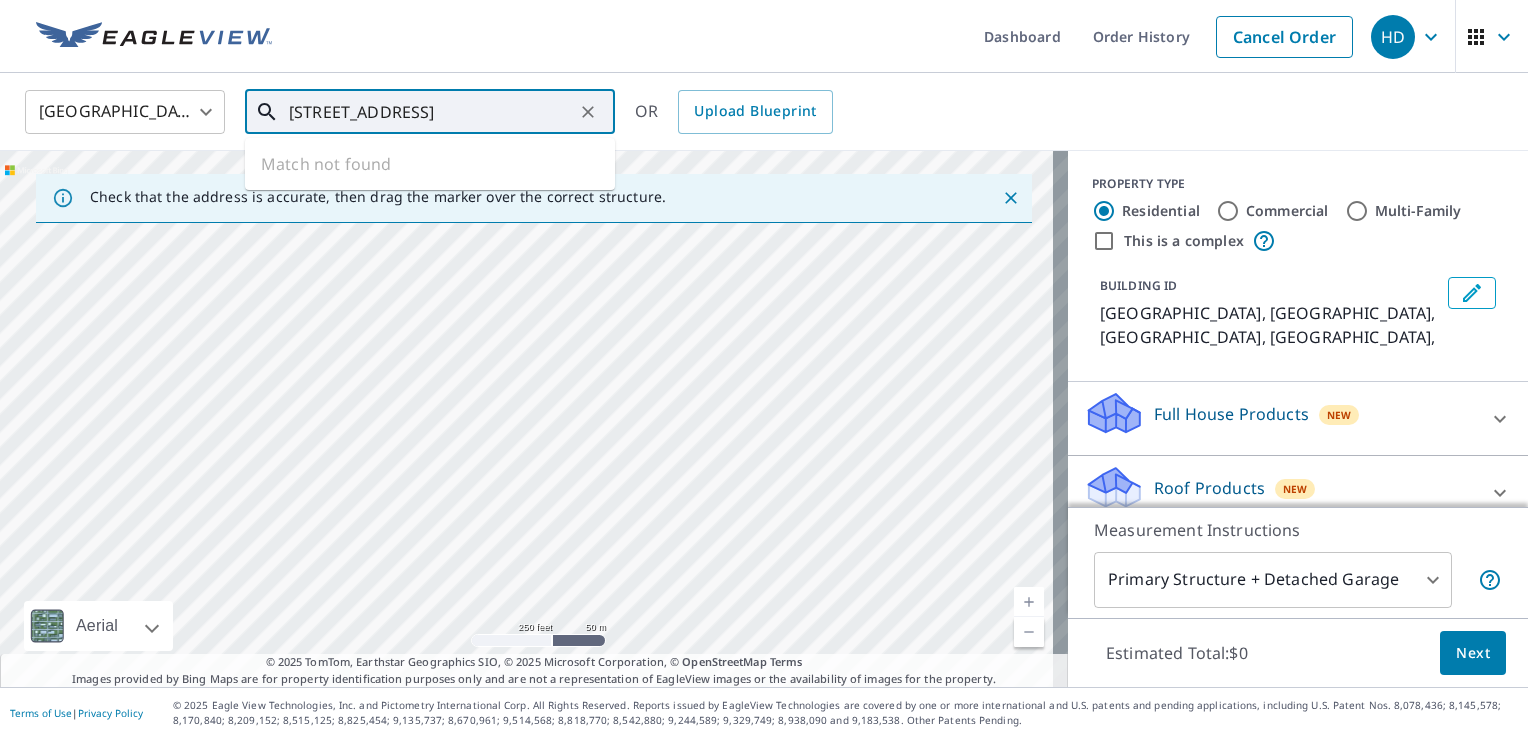 drag, startPoint x: 883, startPoint y: 386, endPoint x: 383, endPoint y: 384, distance: 500.004 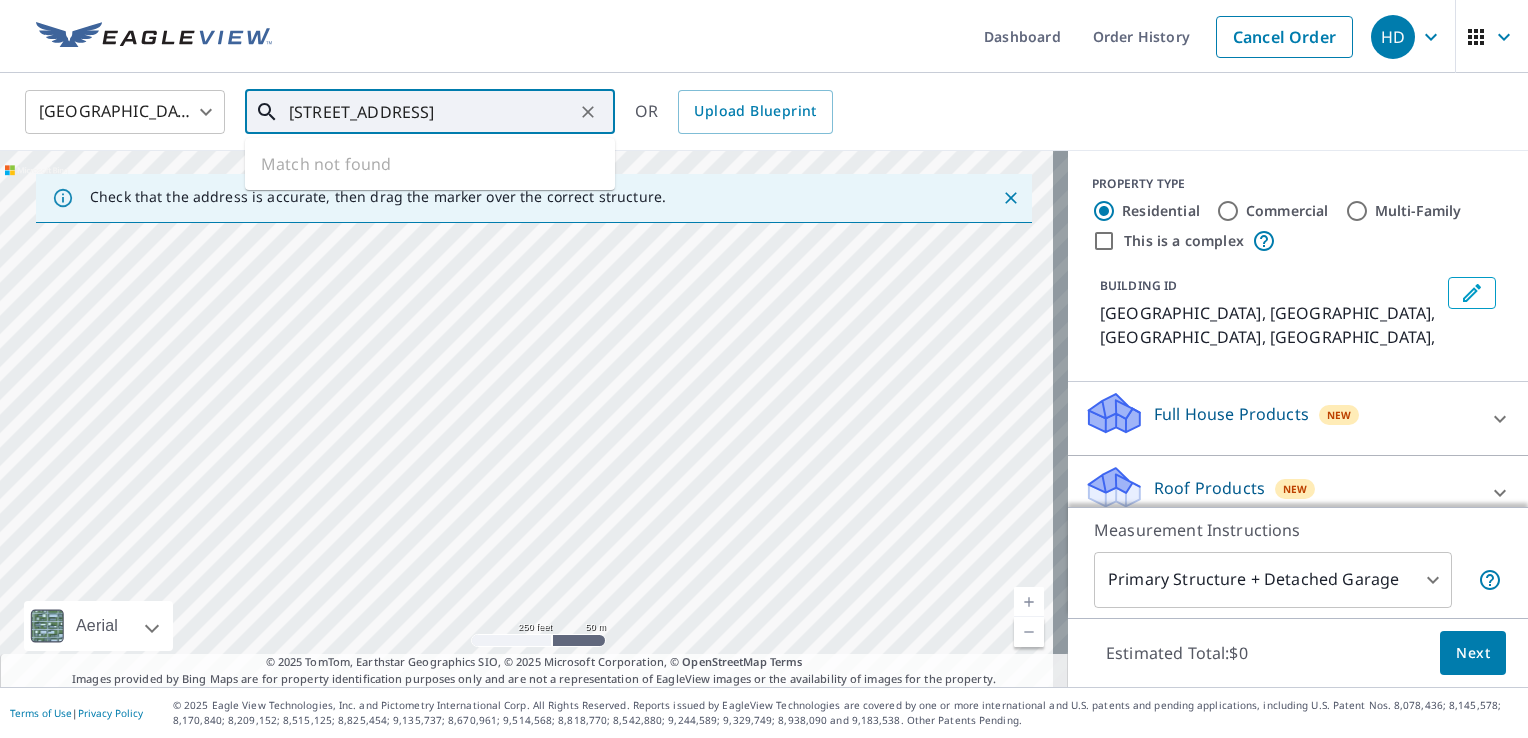 drag, startPoint x: 619, startPoint y: 394, endPoint x: 505, endPoint y: 583, distance: 220.71928 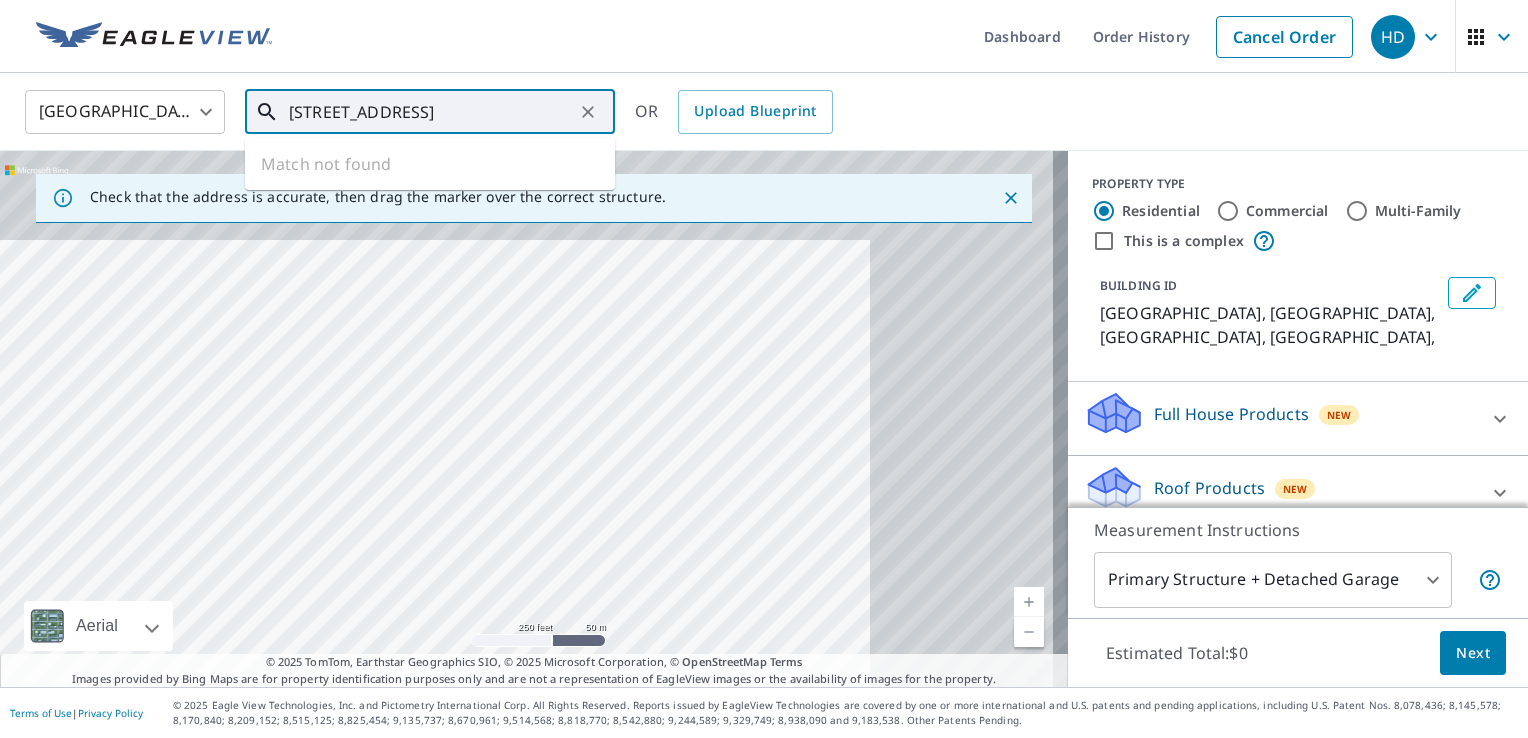 drag, startPoint x: 794, startPoint y: 447, endPoint x: 497, endPoint y: 588, distance: 328.77045 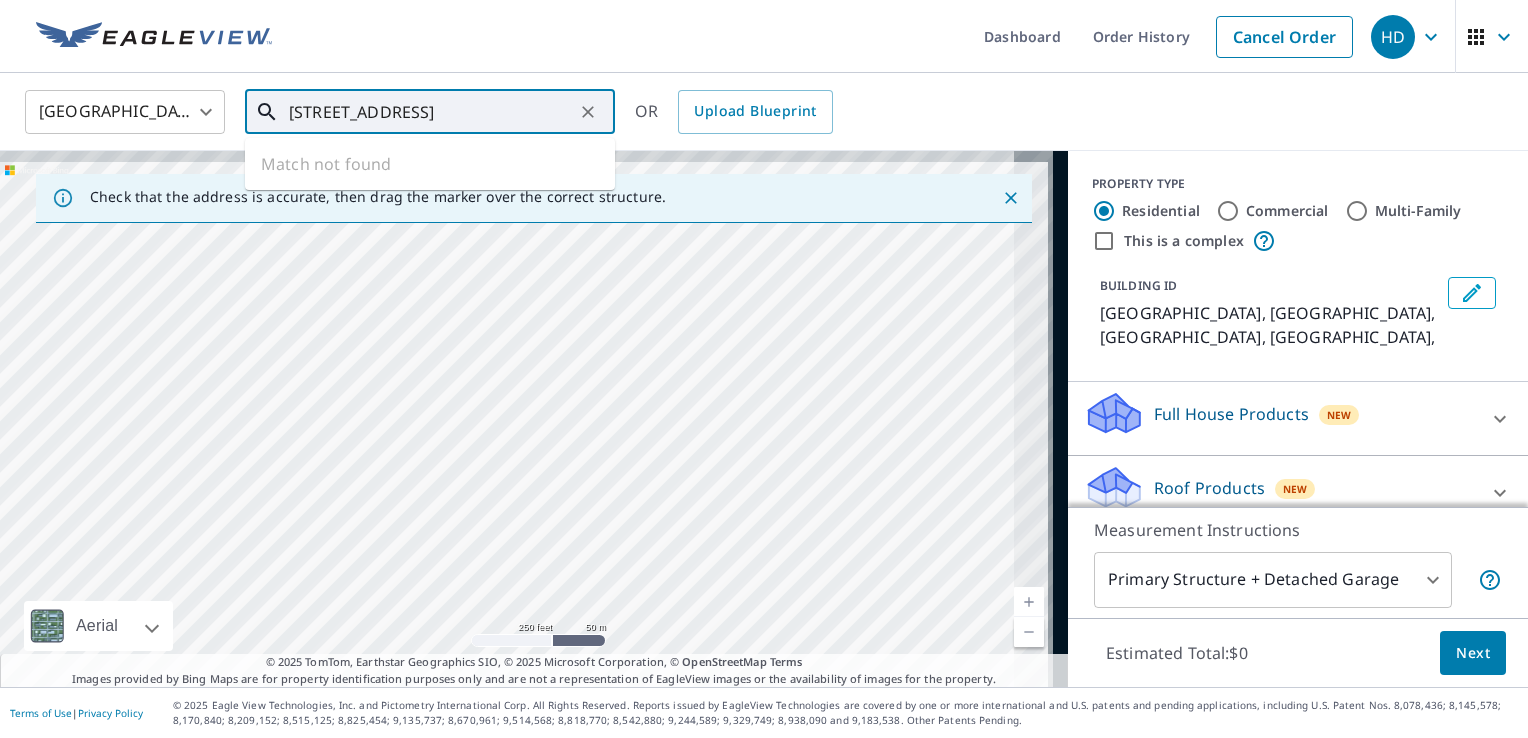 drag, startPoint x: 907, startPoint y: 447, endPoint x: 356, endPoint y: 613, distance: 575.4624 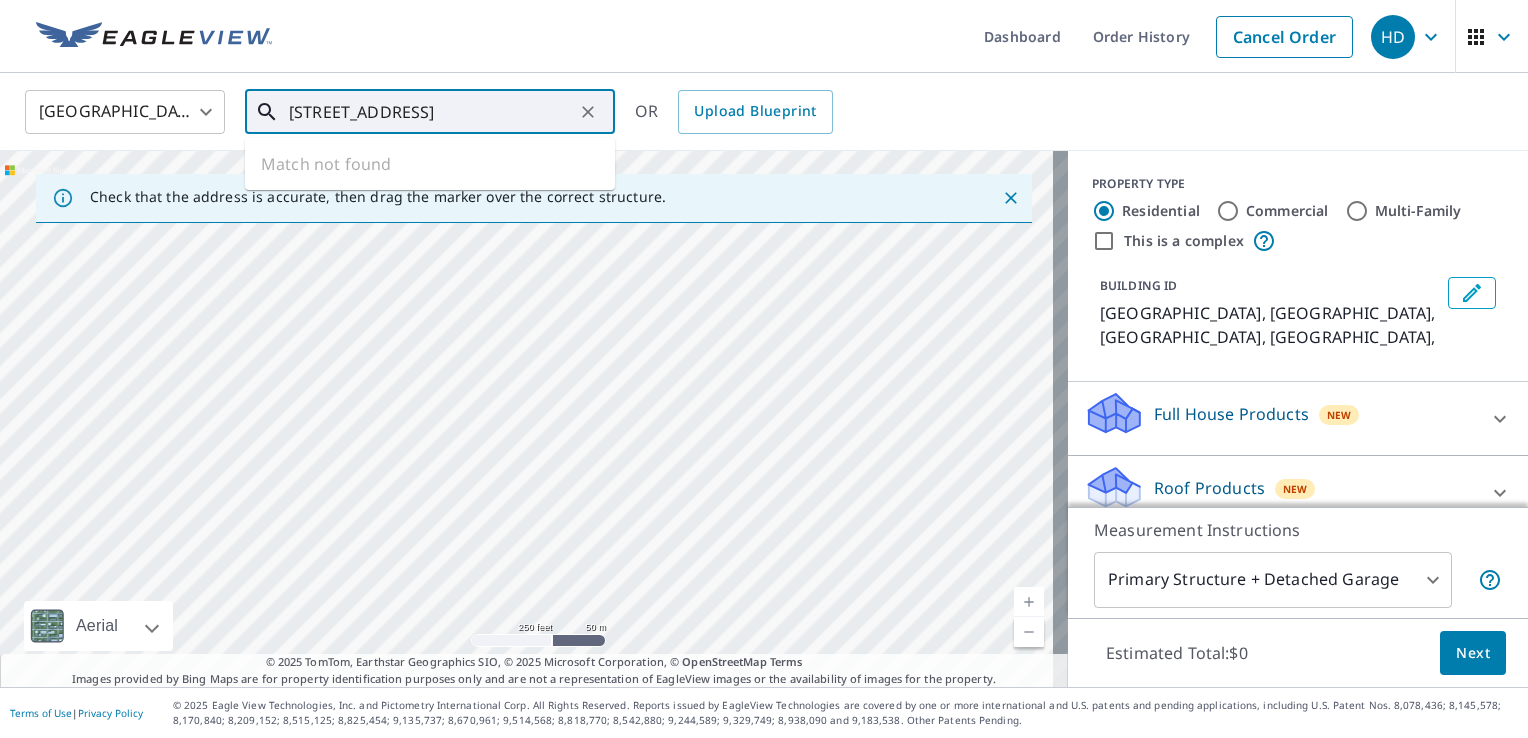drag, startPoint x: 702, startPoint y: 385, endPoint x: 637, endPoint y: 625, distance: 248.64633 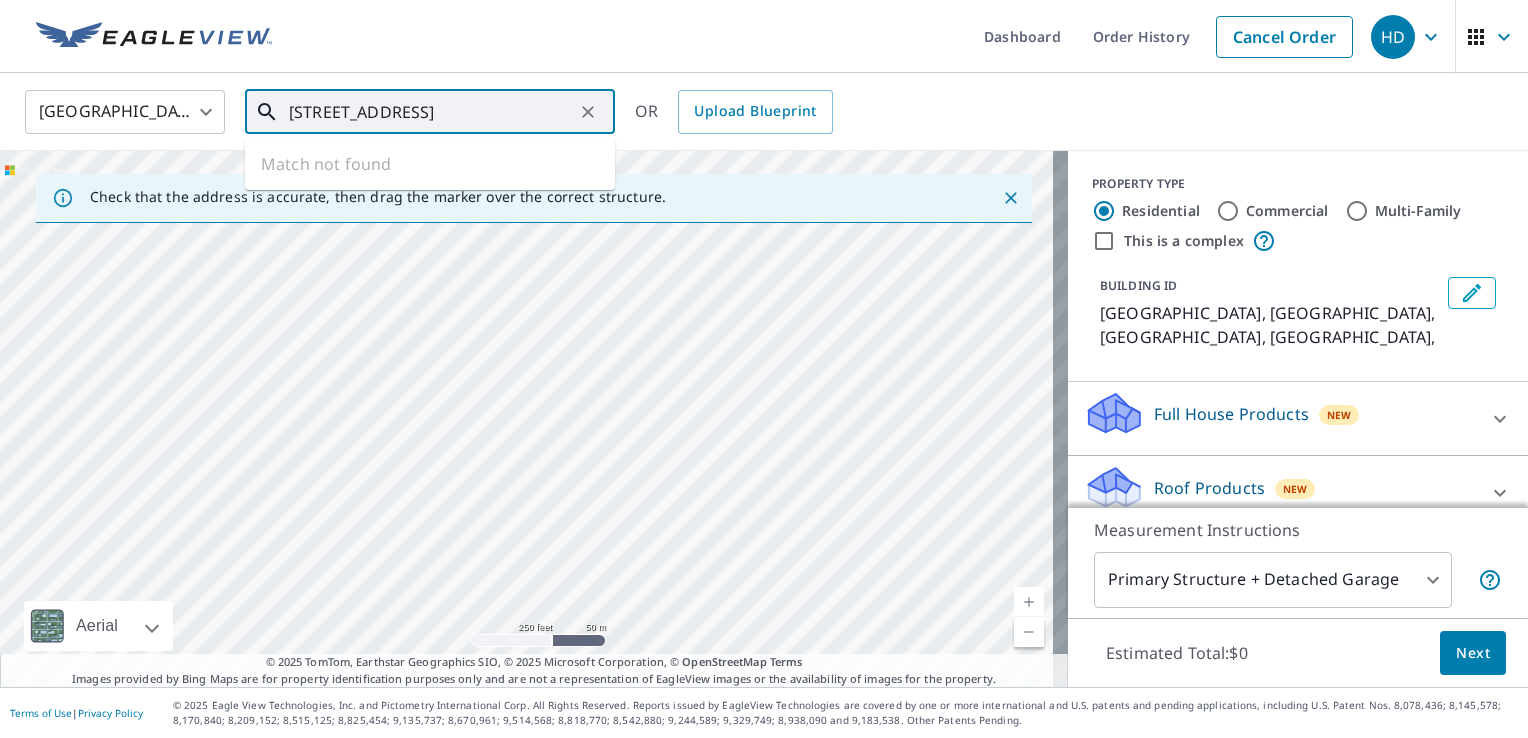 drag, startPoint x: 664, startPoint y: 548, endPoint x: 552, endPoint y: 718, distance: 203.57799 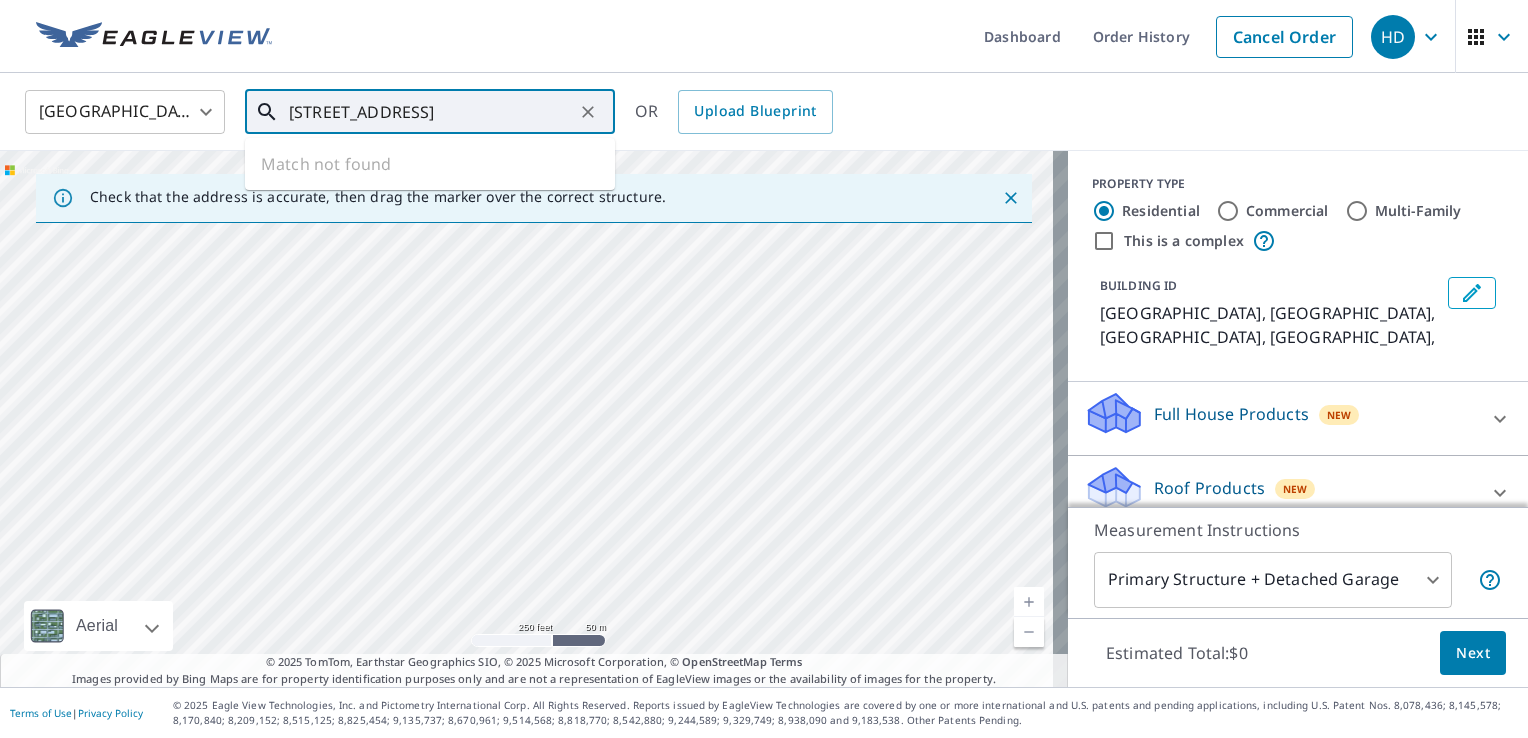 drag, startPoint x: 629, startPoint y: 775, endPoint x: 578, endPoint y: 789, distance: 52.886673 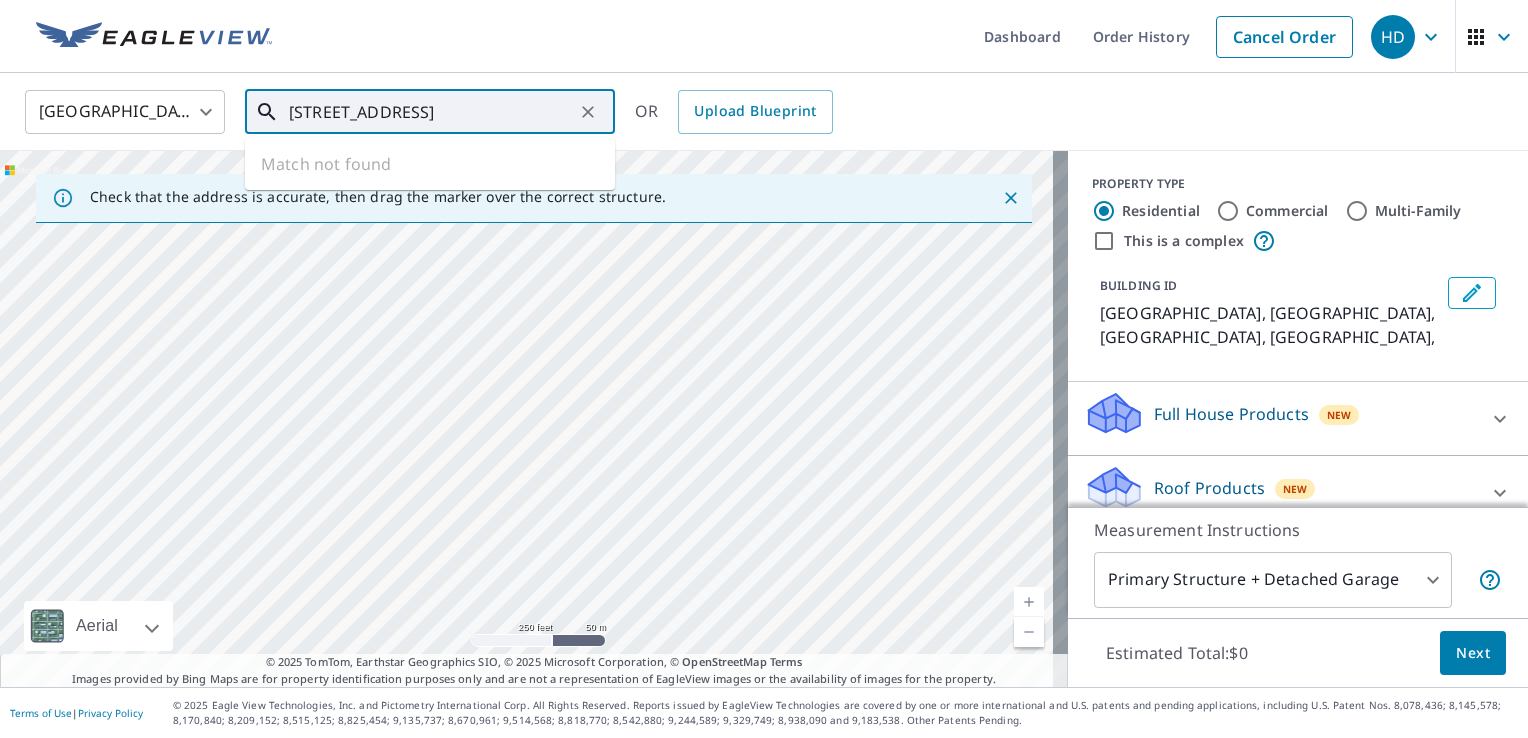 click on "Carrollton, VA Carrollton, VA" at bounding box center [534, 419] 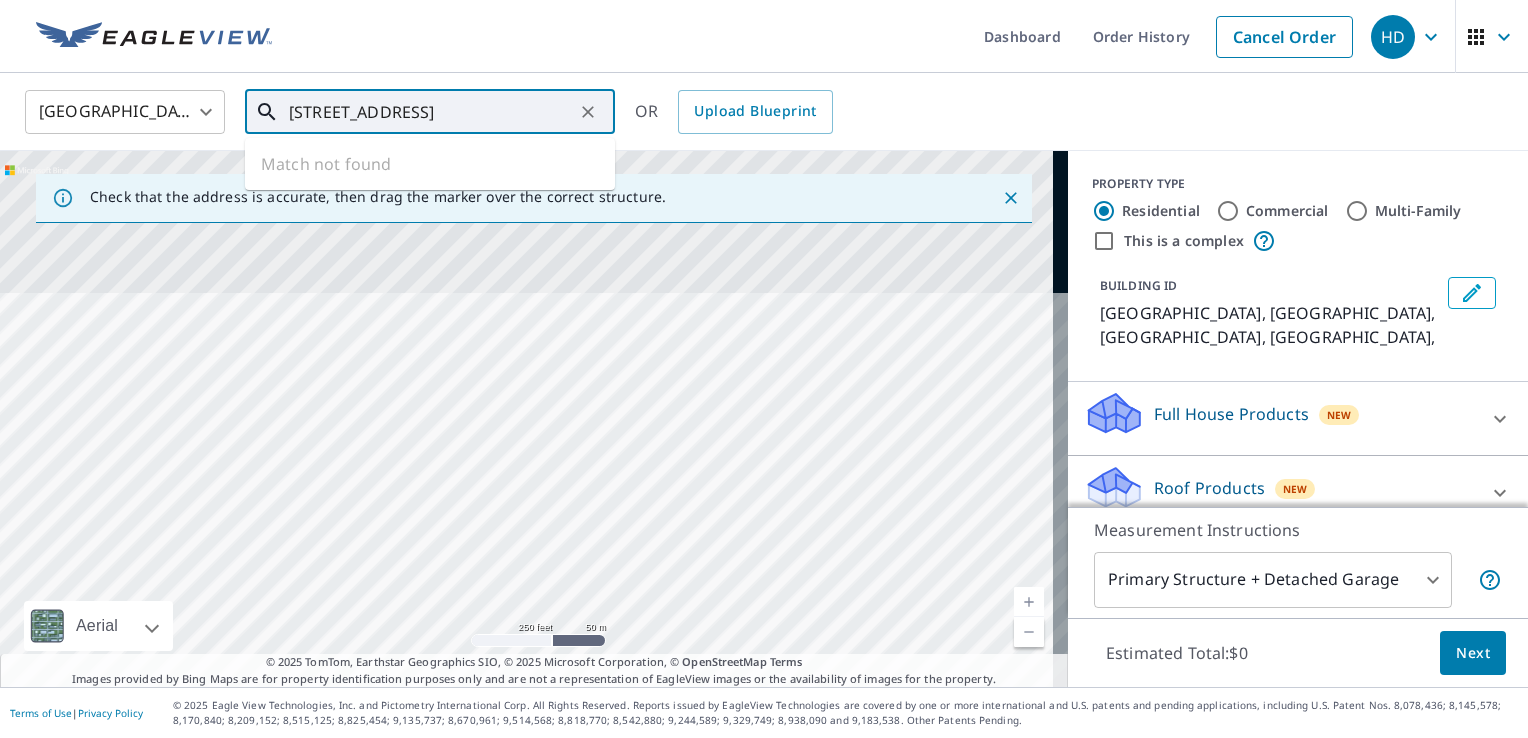 drag, startPoint x: 850, startPoint y: 404, endPoint x: 783, endPoint y: 591, distance: 198.64038 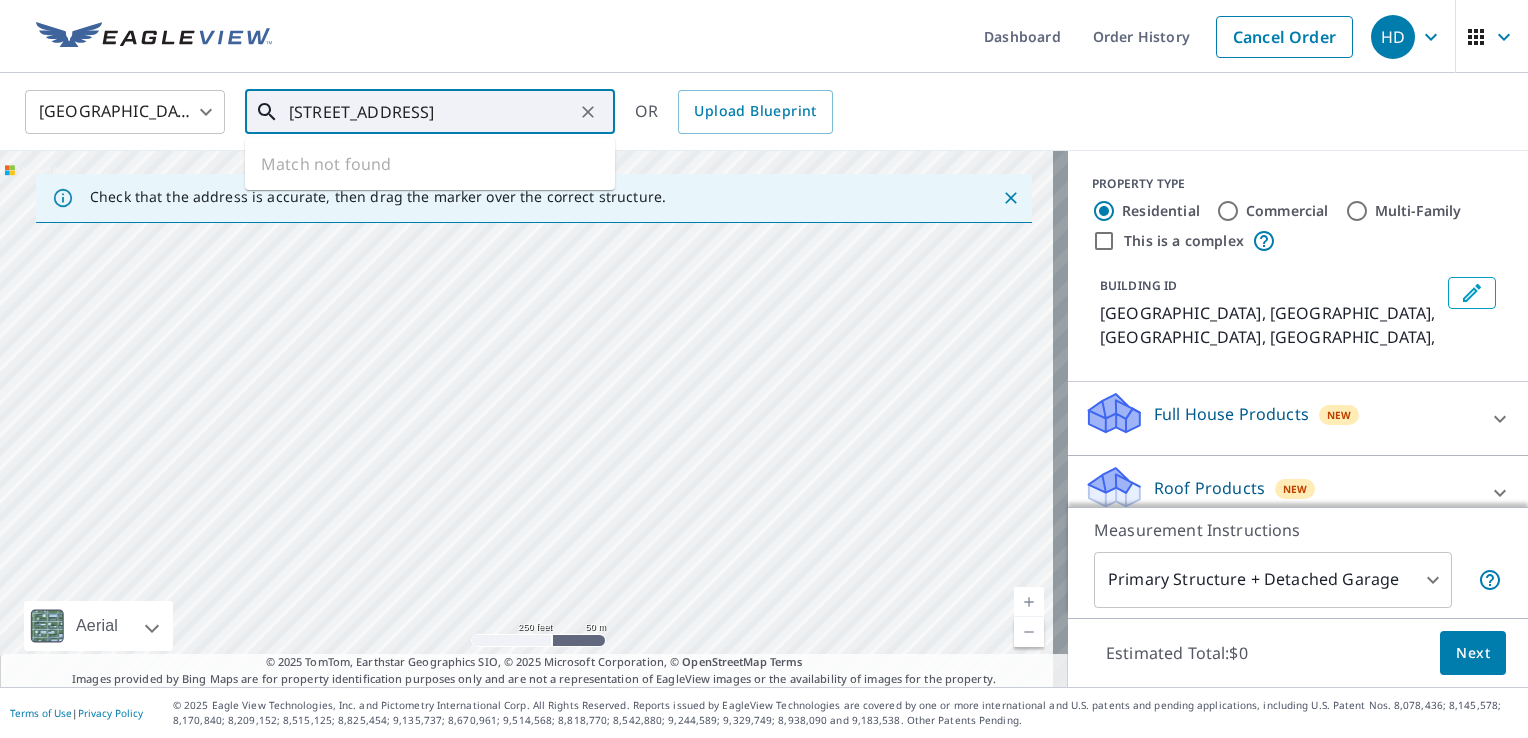 drag, startPoint x: 806, startPoint y: 305, endPoint x: 765, endPoint y: 582, distance: 280.01785 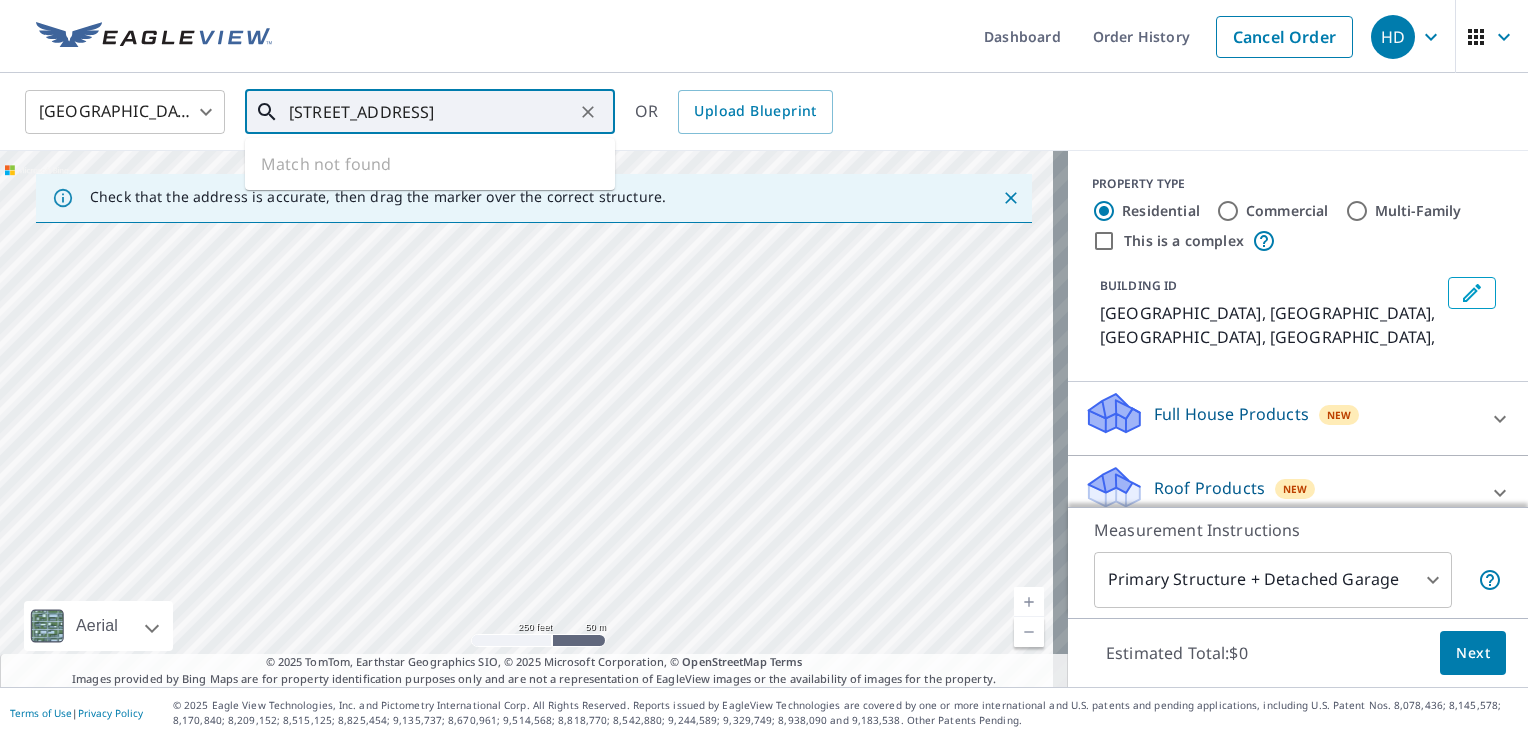 drag, startPoint x: 776, startPoint y: 289, endPoint x: 782, endPoint y: 636, distance: 347.05188 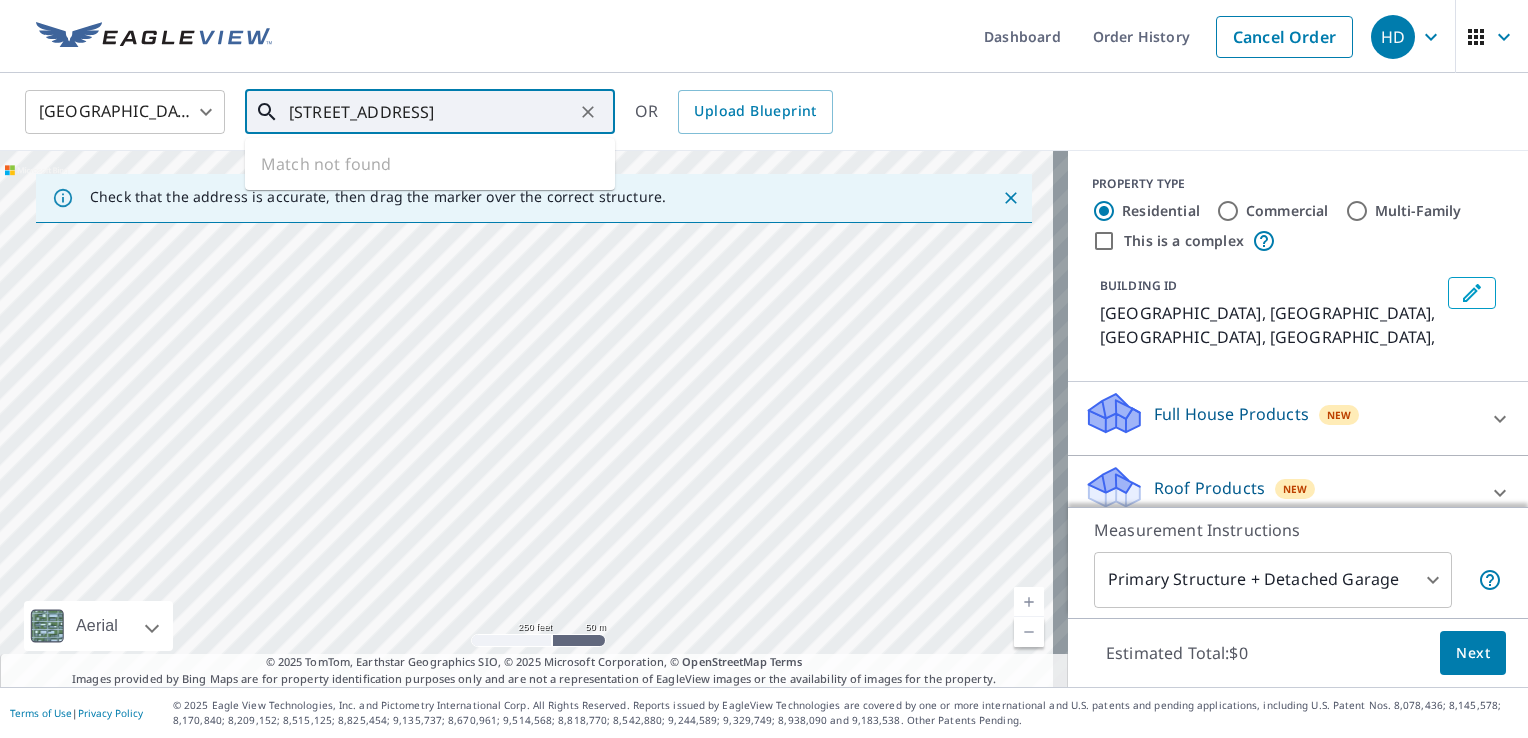 drag, startPoint x: 472, startPoint y: 315, endPoint x: 728, endPoint y: 590, distance: 375.714 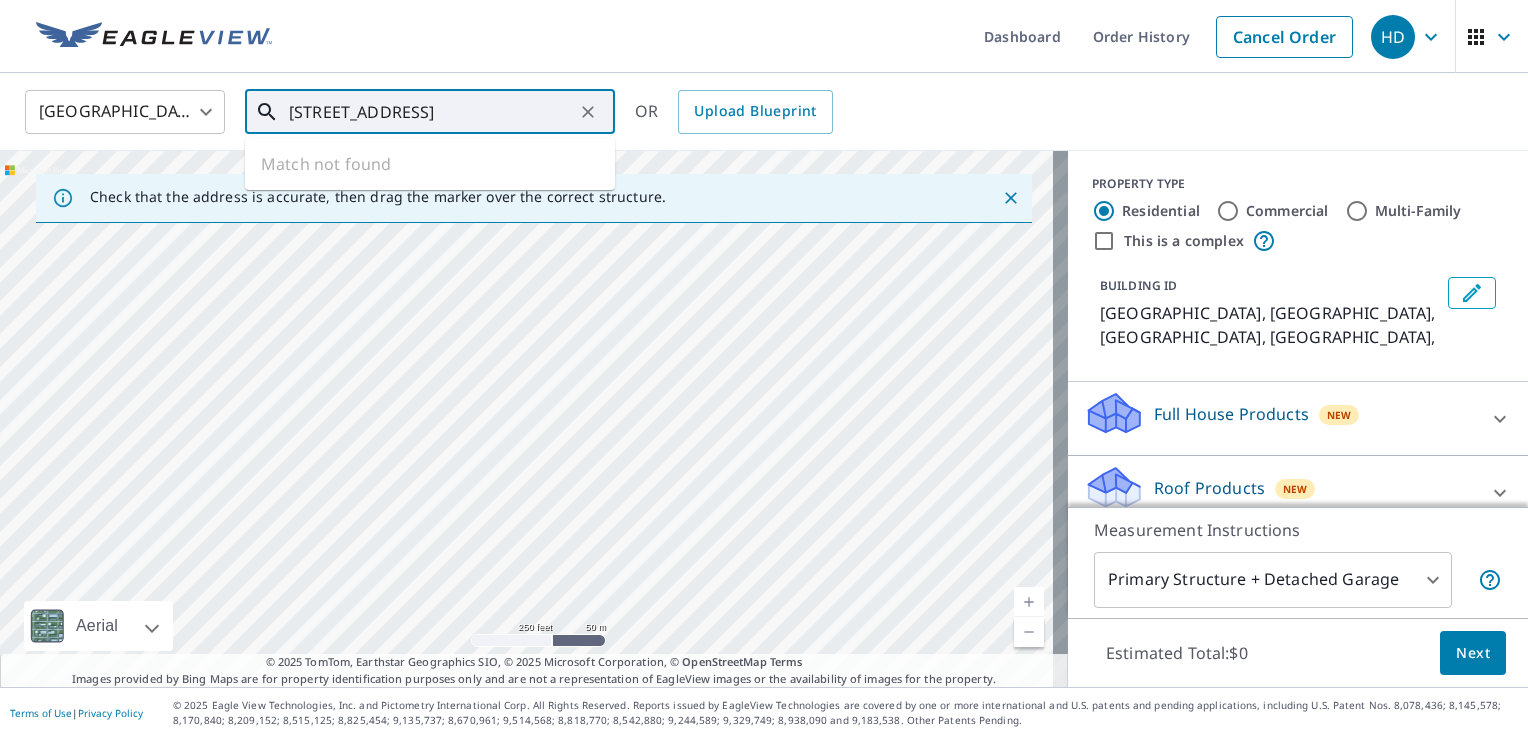drag, startPoint x: 338, startPoint y: 293, endPoint x: 549, endPoint y: 605, distance: 376.64972 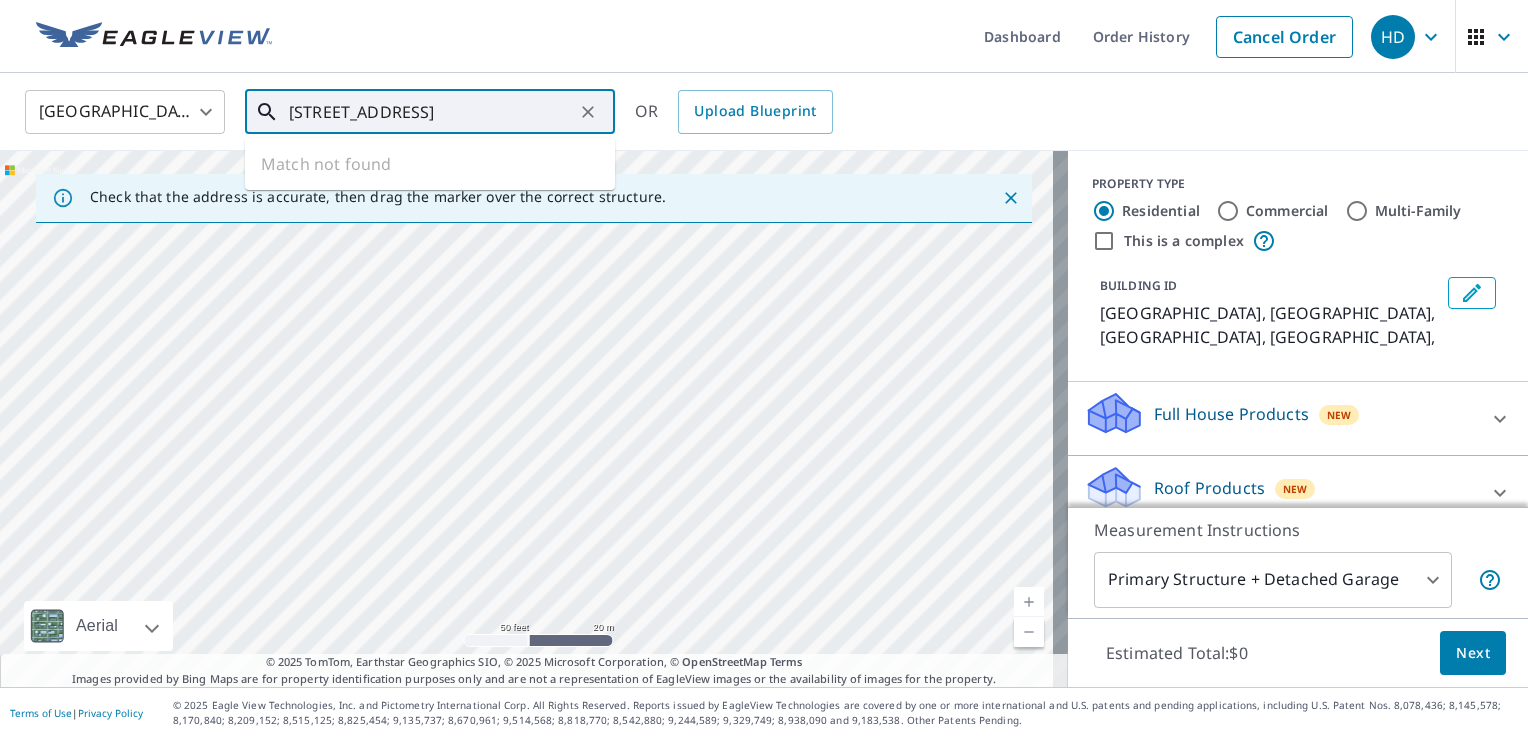 drag, startPoint x: 165, startPoint y: 325, endPoint x: 367, endPoint y: 398, distance: 214.78593 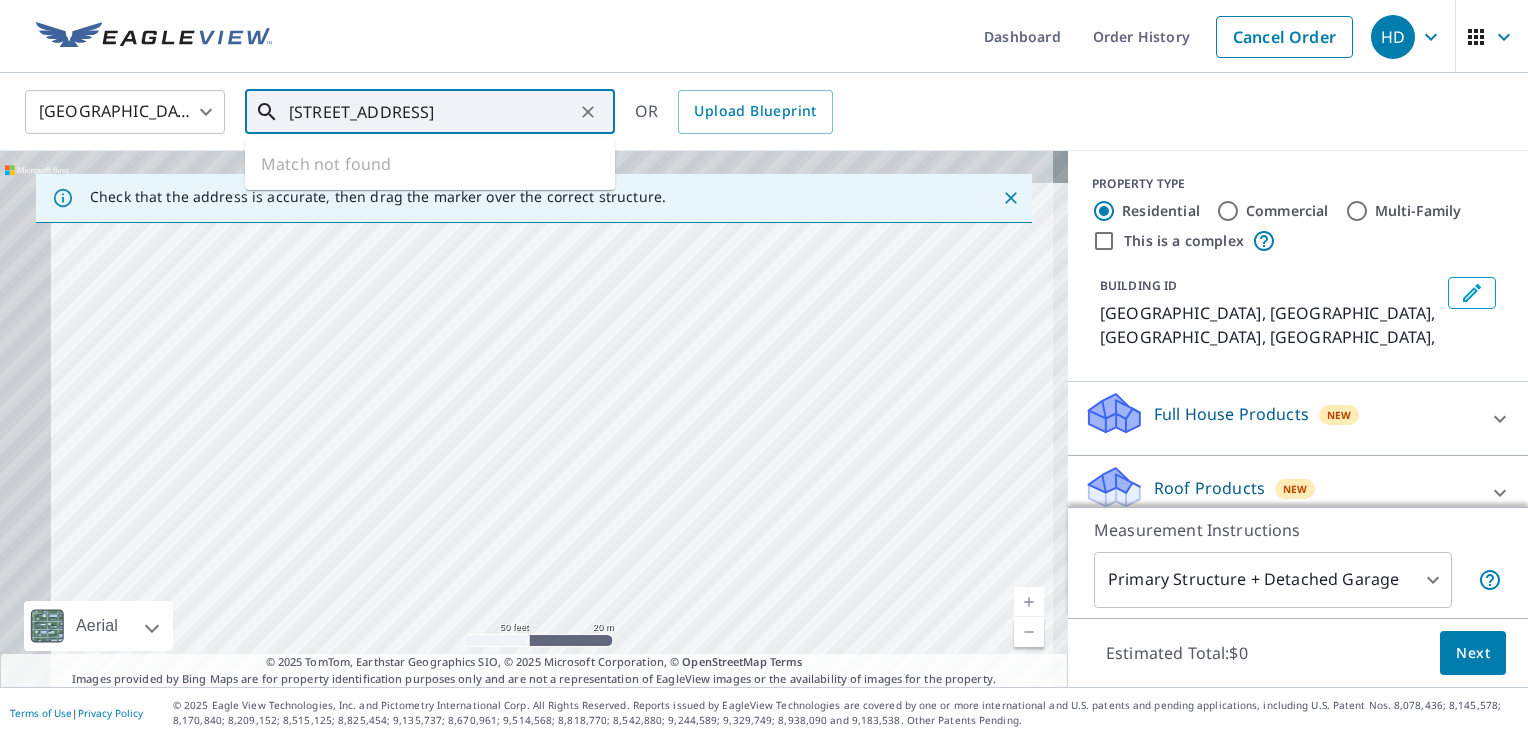 drag, startPoint x: 329, startPoint y: 286, endPoint x: 611, endPoint y: 554, distance: 389.0347 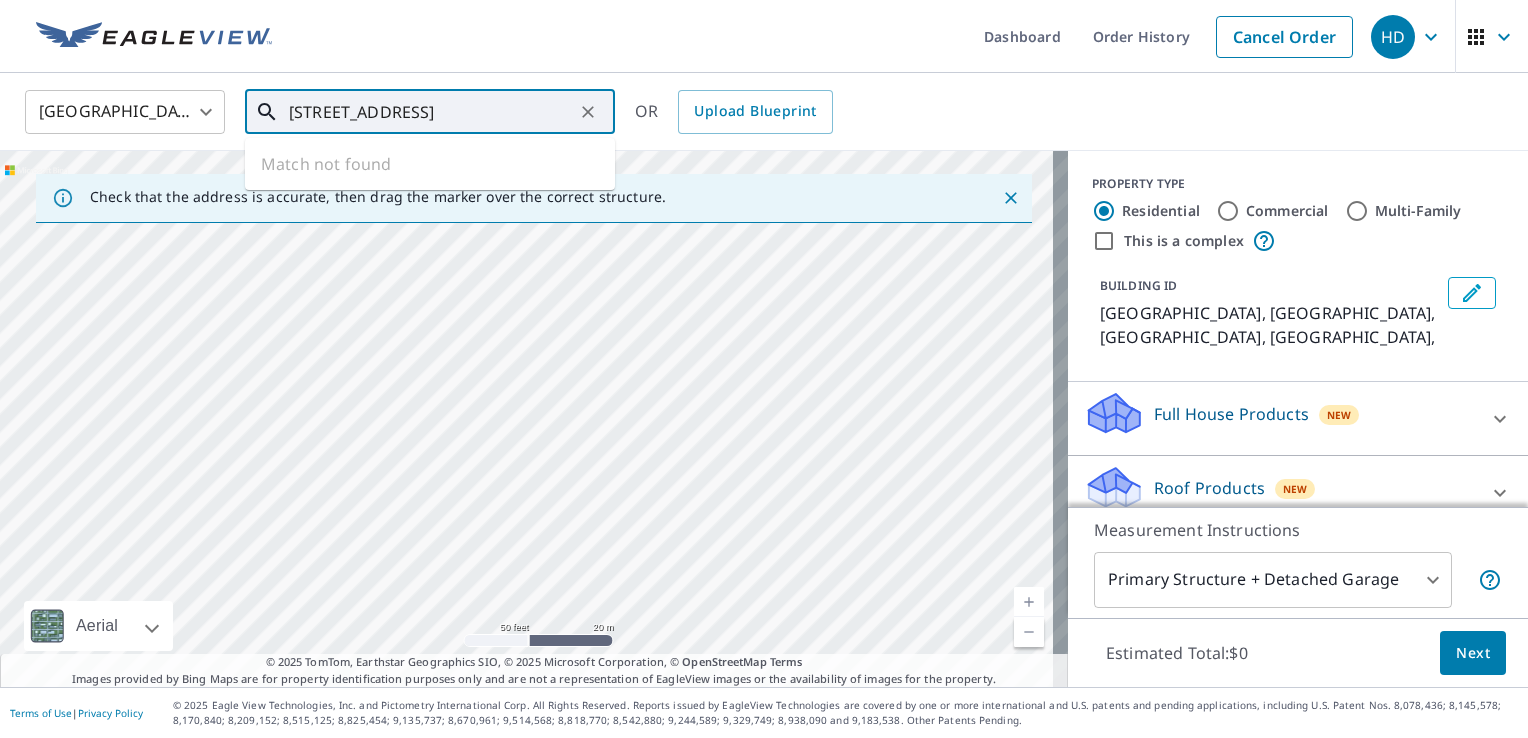 click on "Carrollton, VA Carrollton, VA" at bounding box center [534, 419] 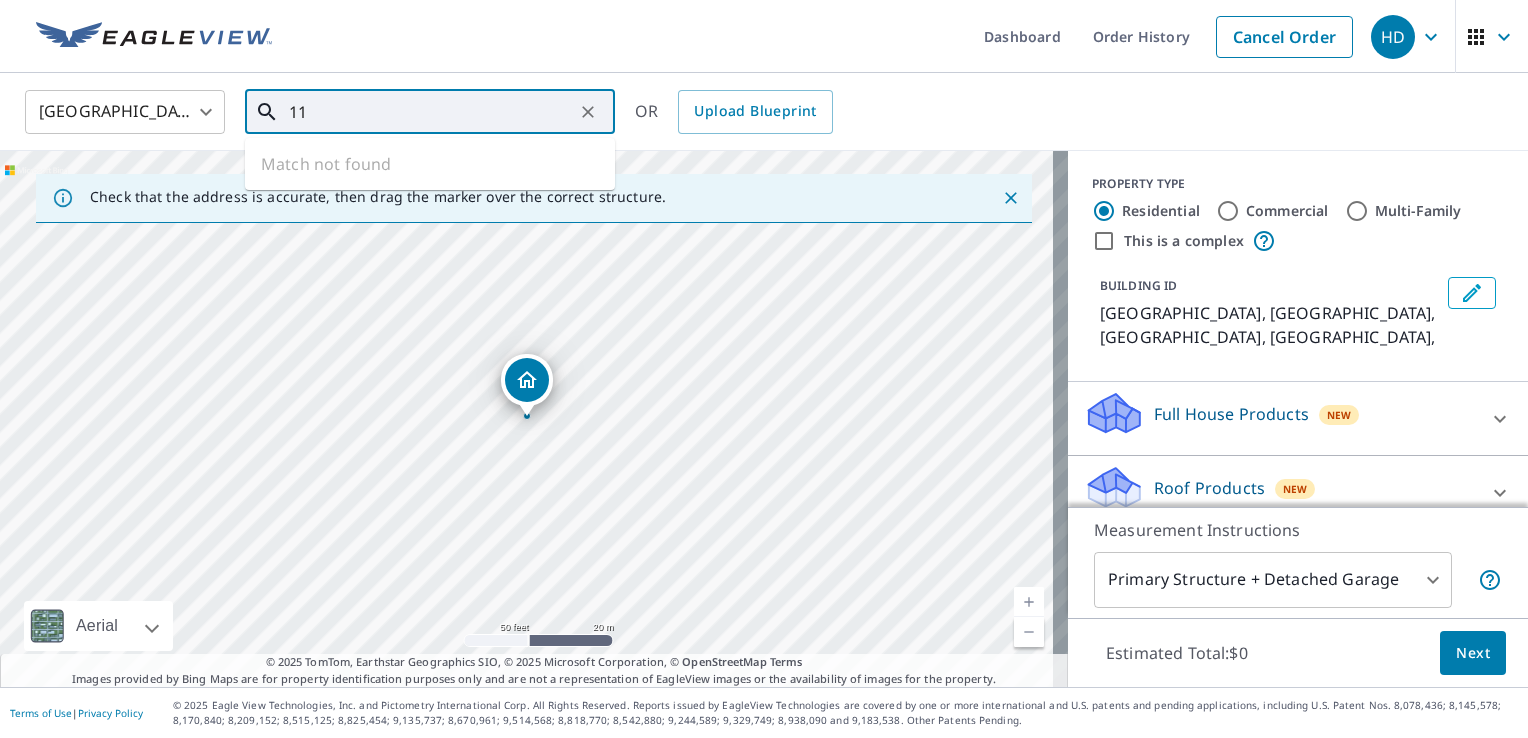 type on "1" 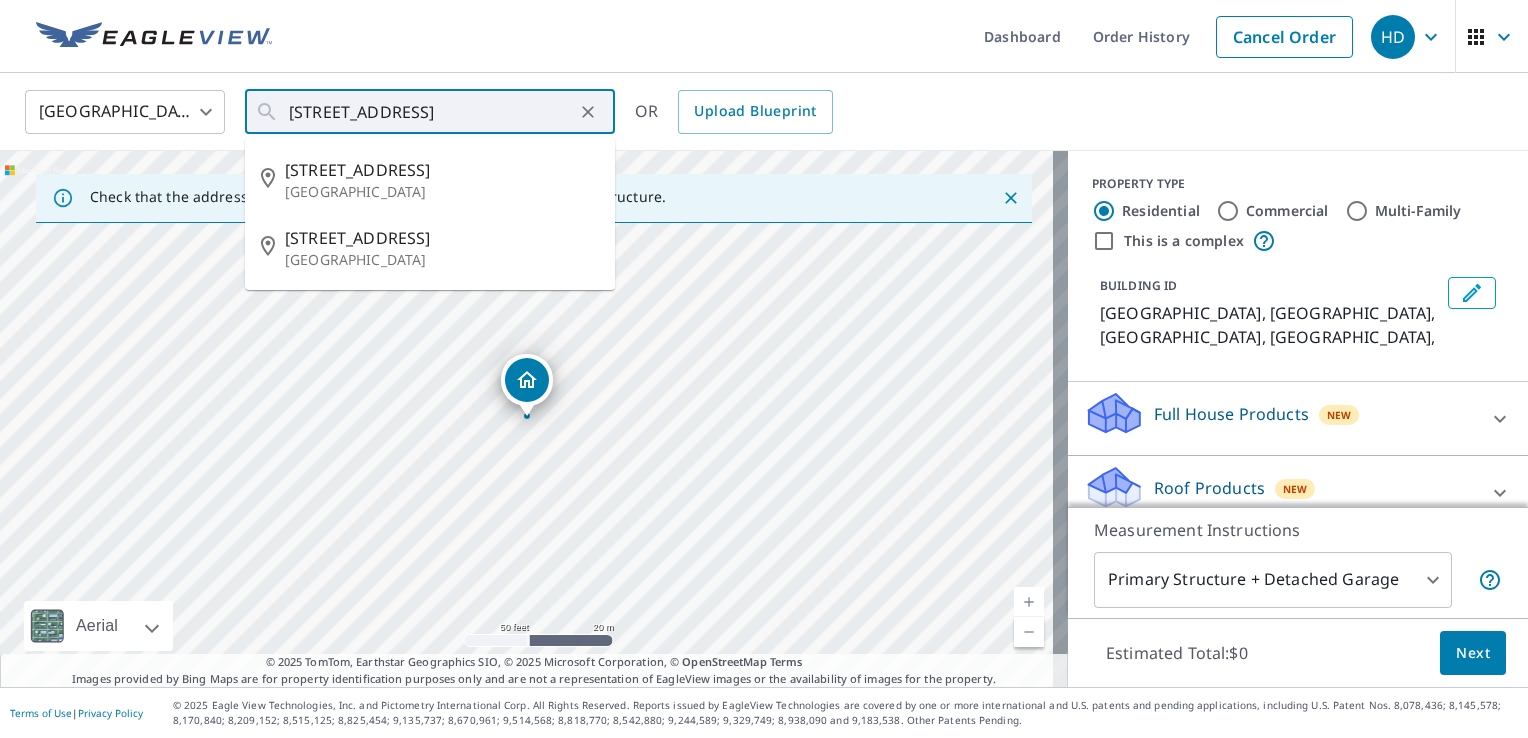 click on "Carrollton, VA, Carrollton, VA," at bounding box center (1270, 325) 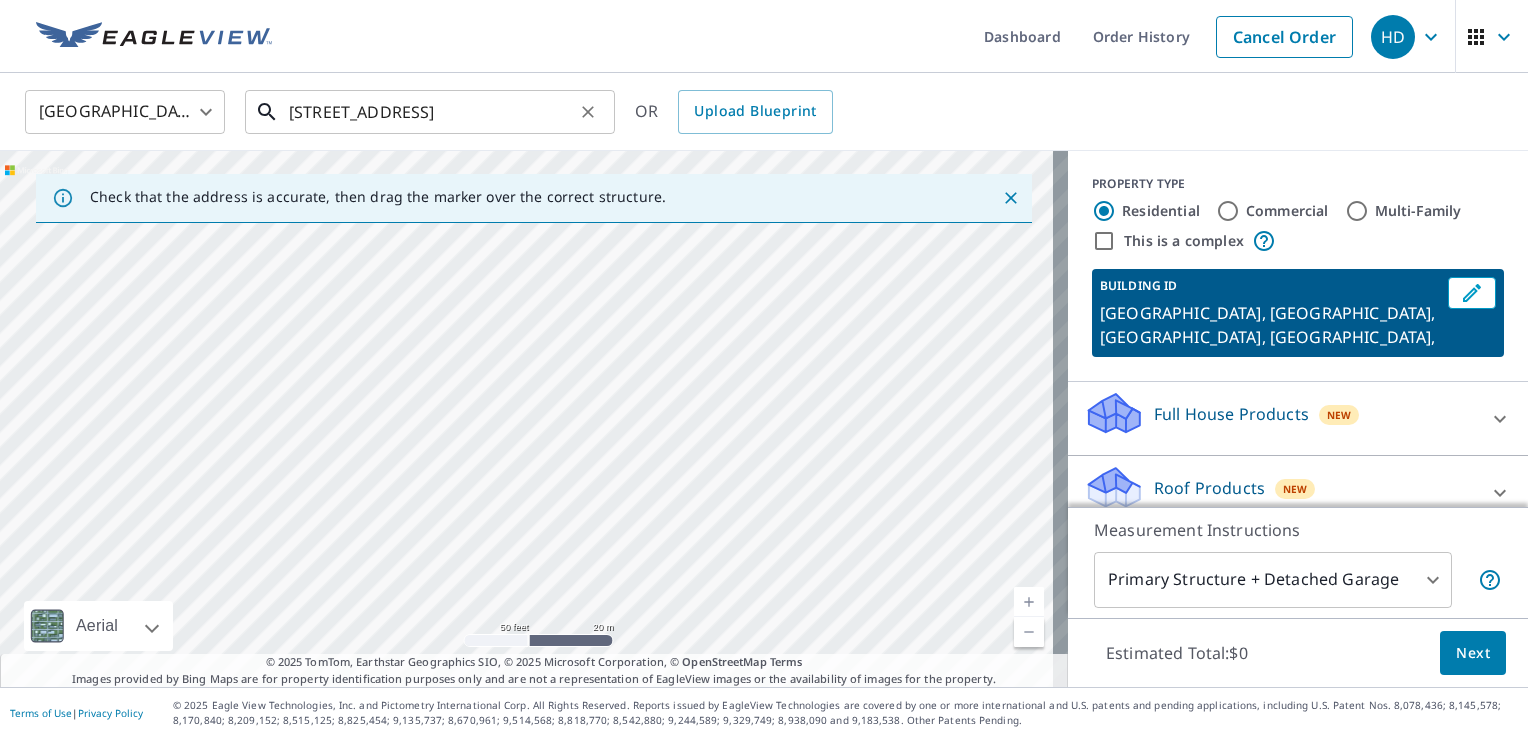 click on "11000 smithneck rd" at bounding box center [431, 112] 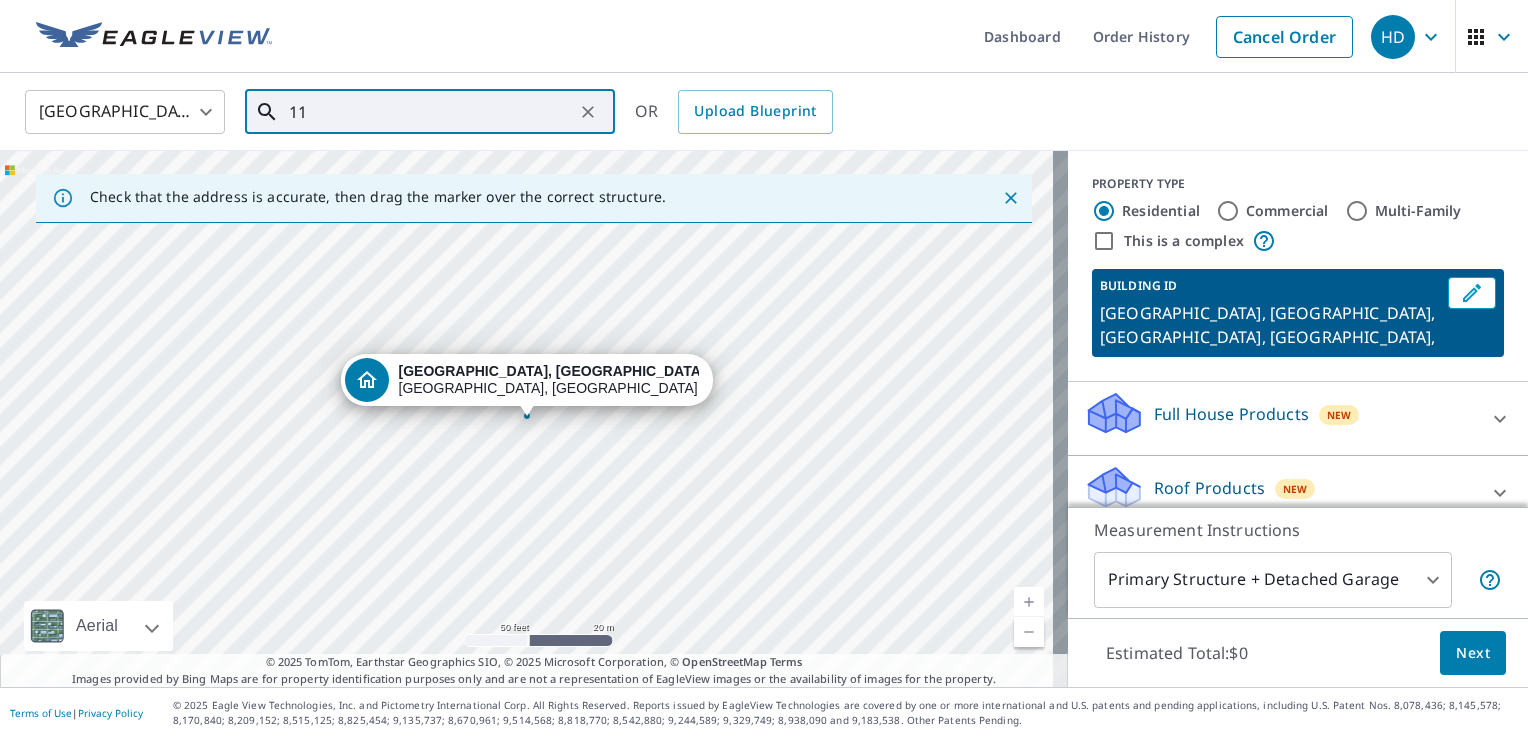 type on "1" 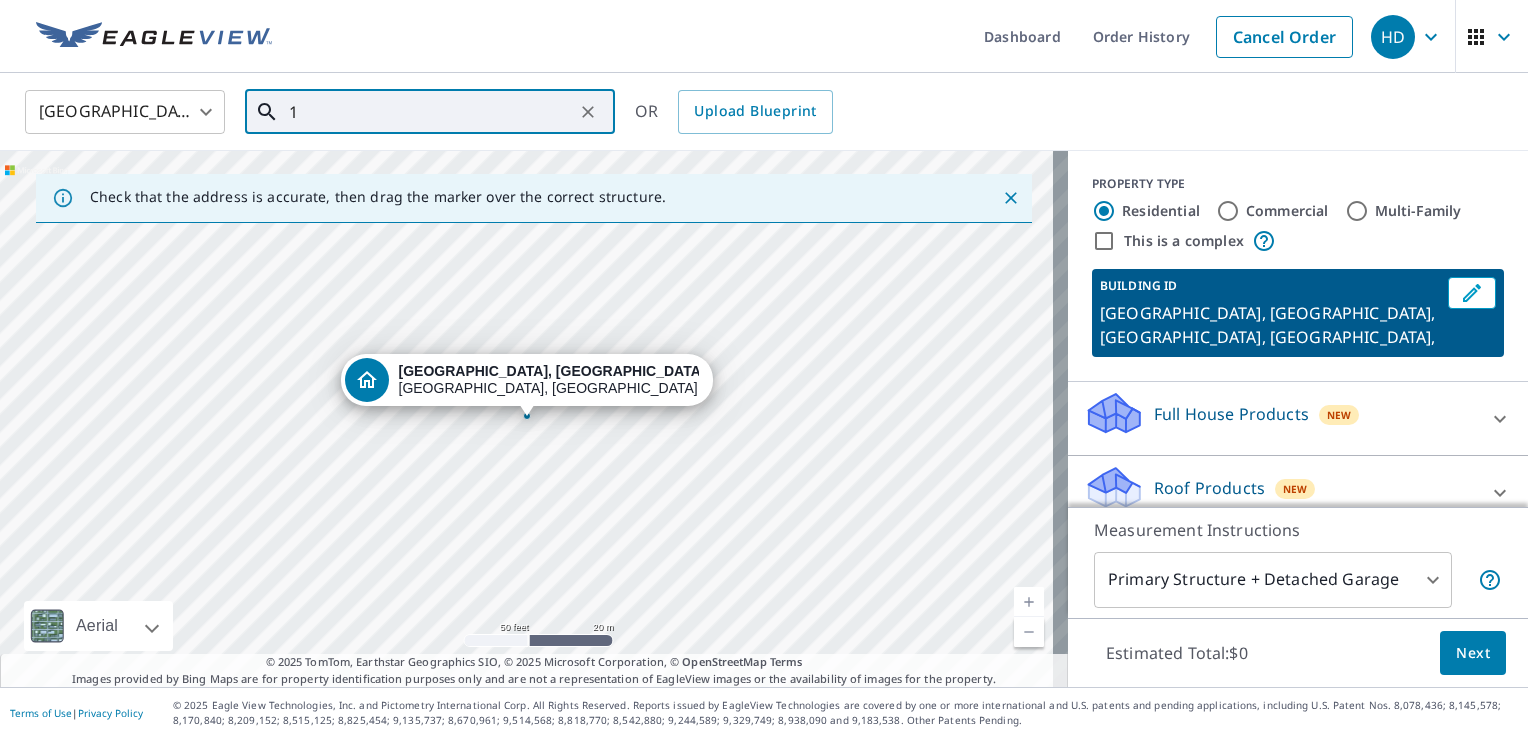 type 